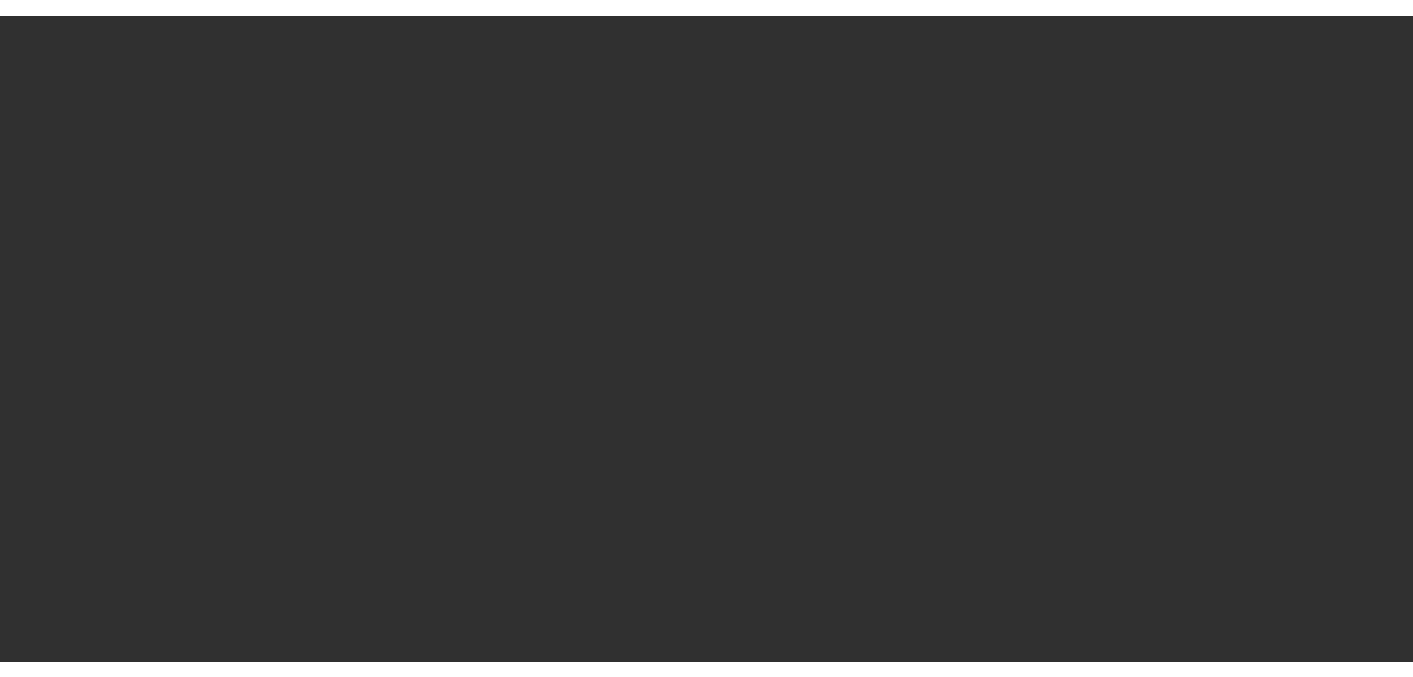scroll, scrollTop: 0, scrollLeft: 0, axis: both 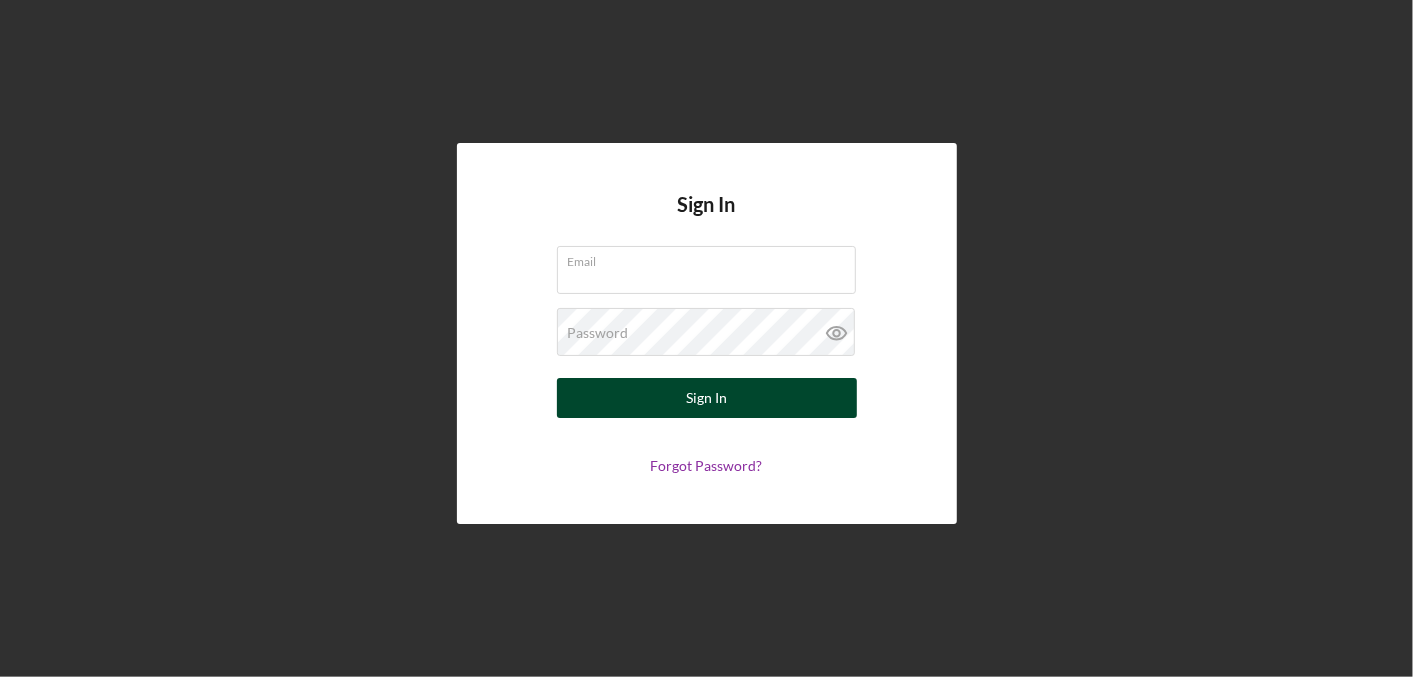 type on "[EMAIL]" 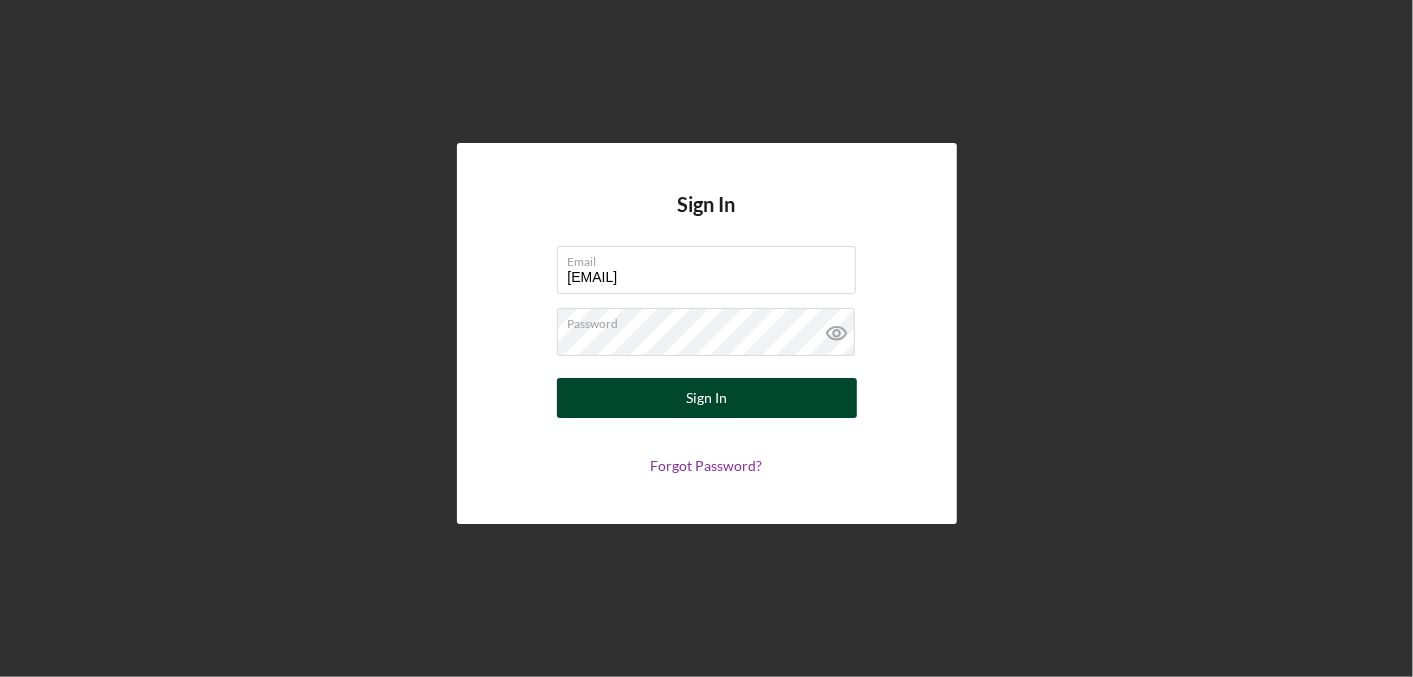 click on "Sign In" at bounding box center (706, 398) 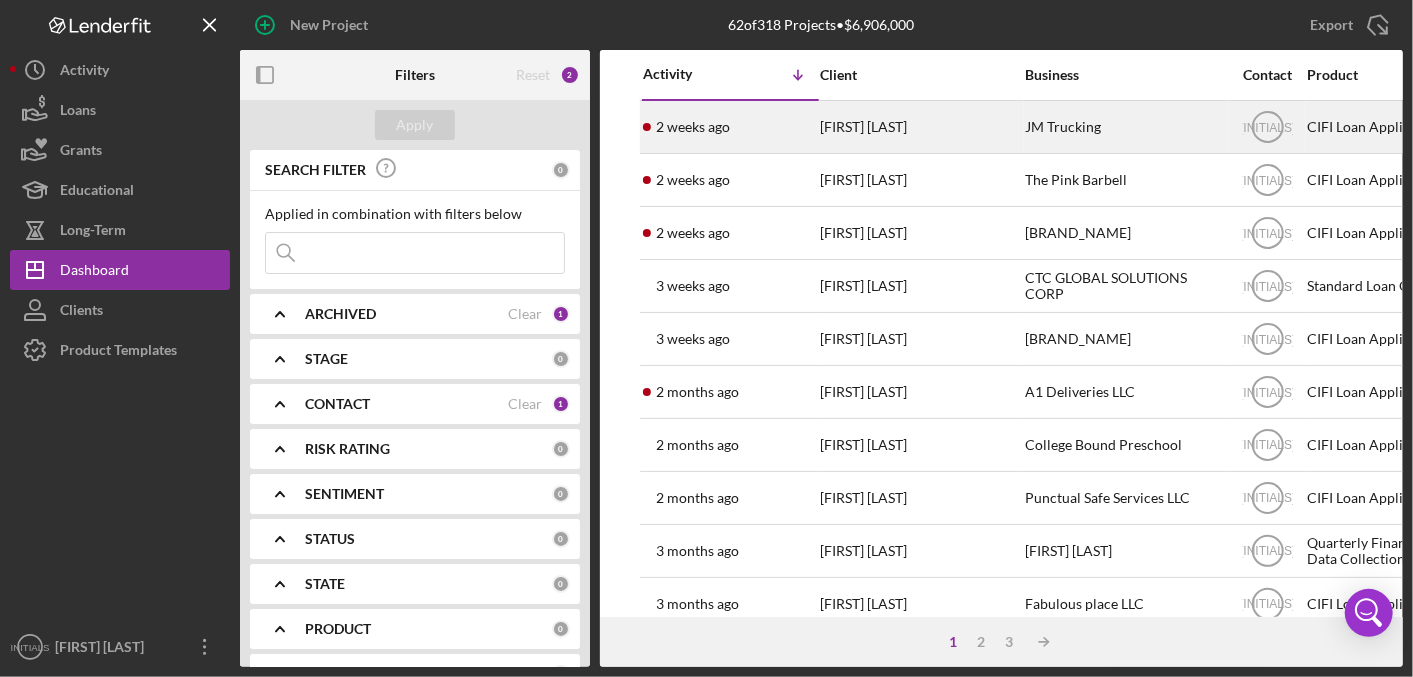 click on "[FIRST] [LAST]" at bounding box center [920, 127] 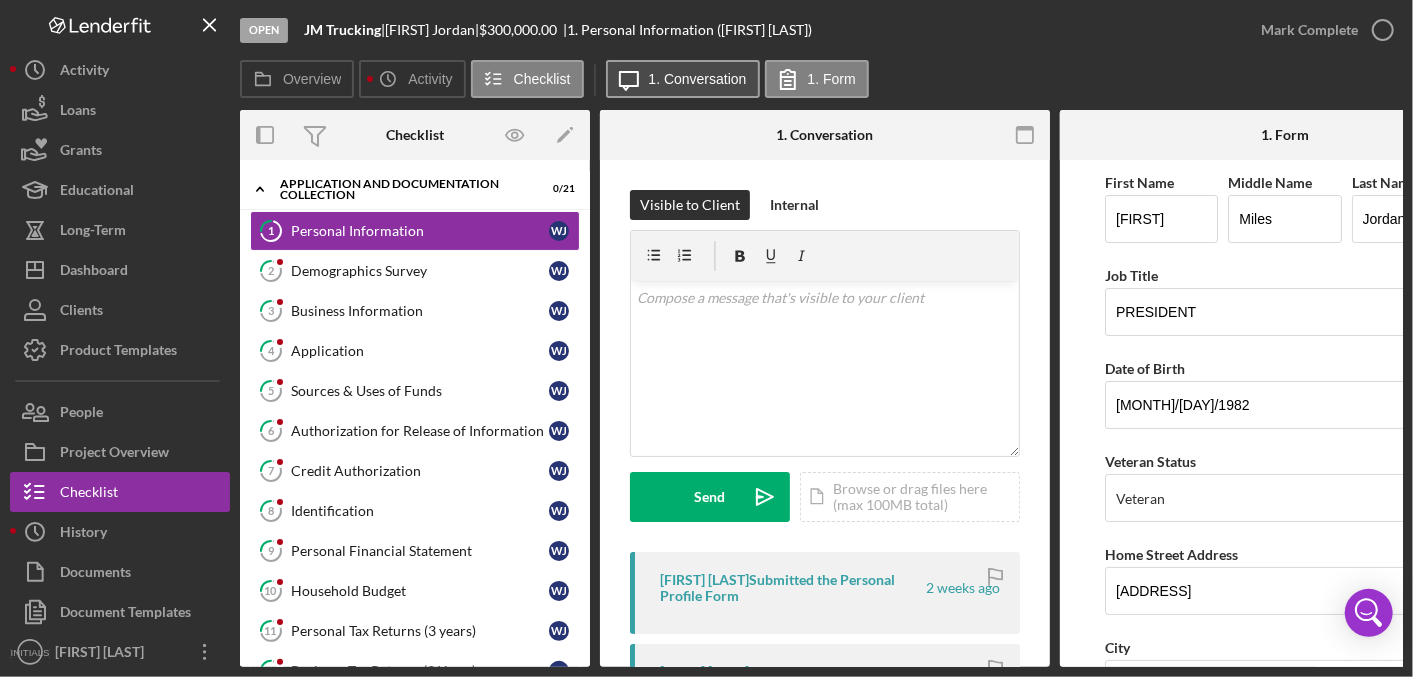 click on "1. Conversation" at bounding box center (698, 79) 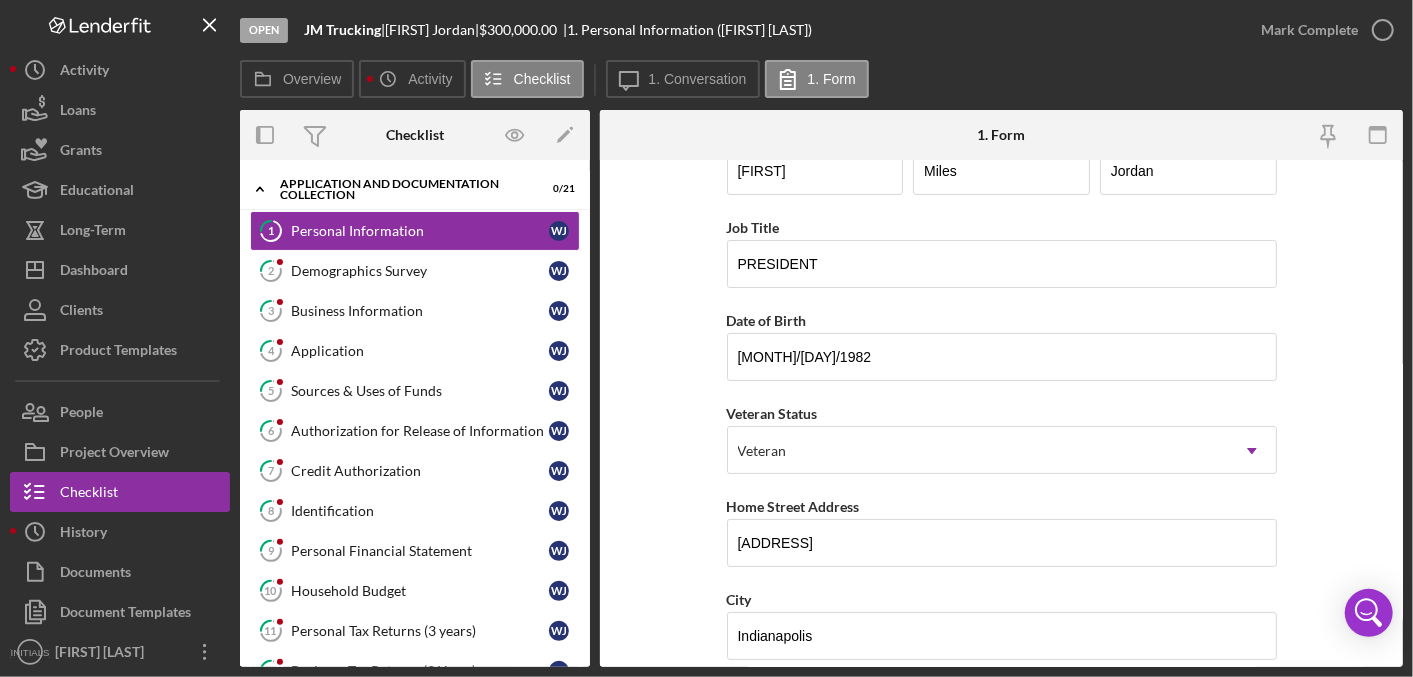 scroll, scrollTop: 0, scrollLeft: 0, axis: both 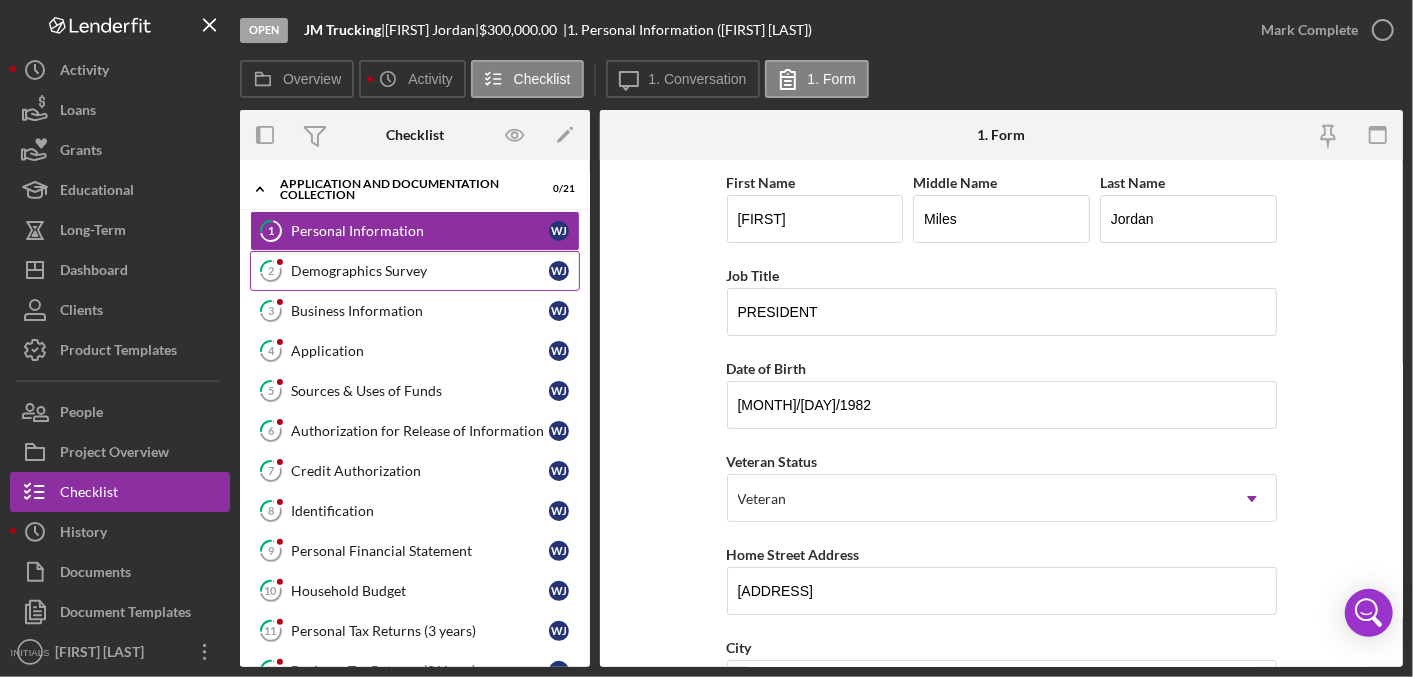 click on "2 Demographics Survey [INITIALS]" at bounding box center [415, 271] 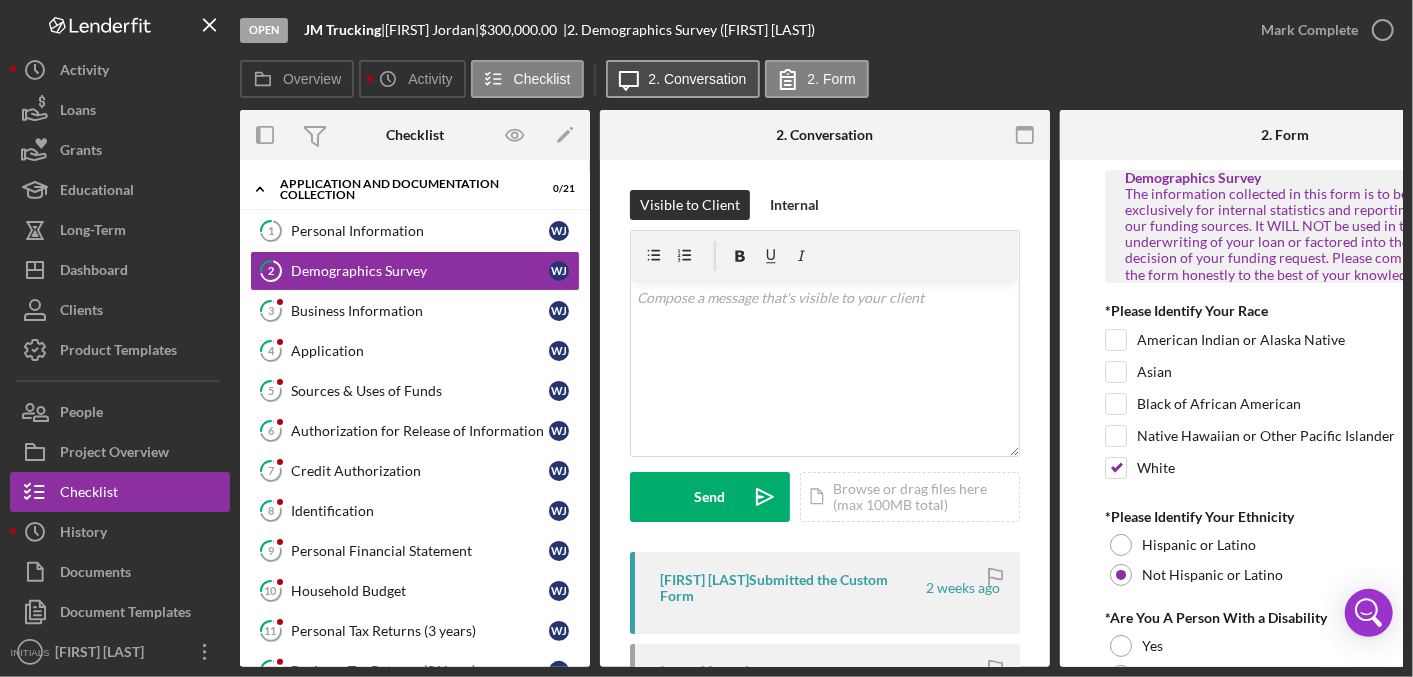 click on "2. Conversation" at bounding box center [698, 79] 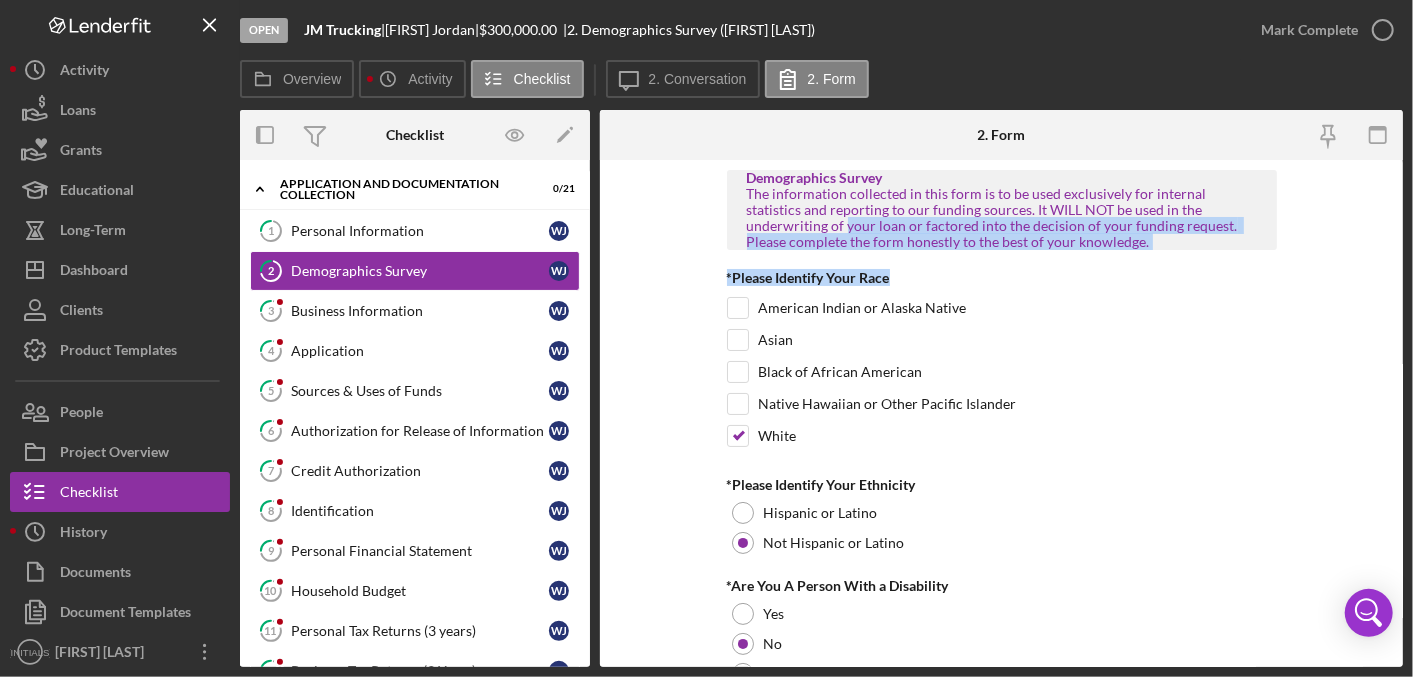 drag, startPoint x: 1396, startPoint y: 208, endPoint x: 1405, endPoint y: 262, distance: 54.74486 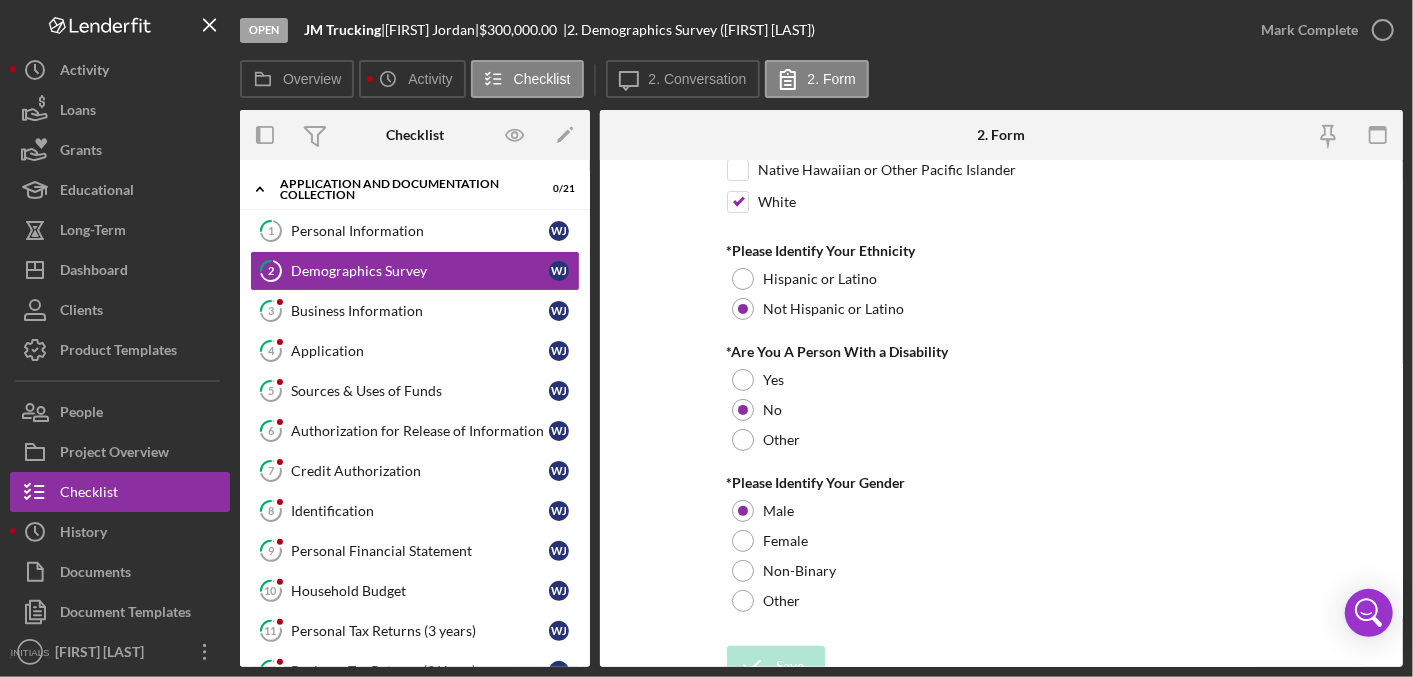 scroll, scrollTop: 252, scrollLeft: 0, axis: vertical 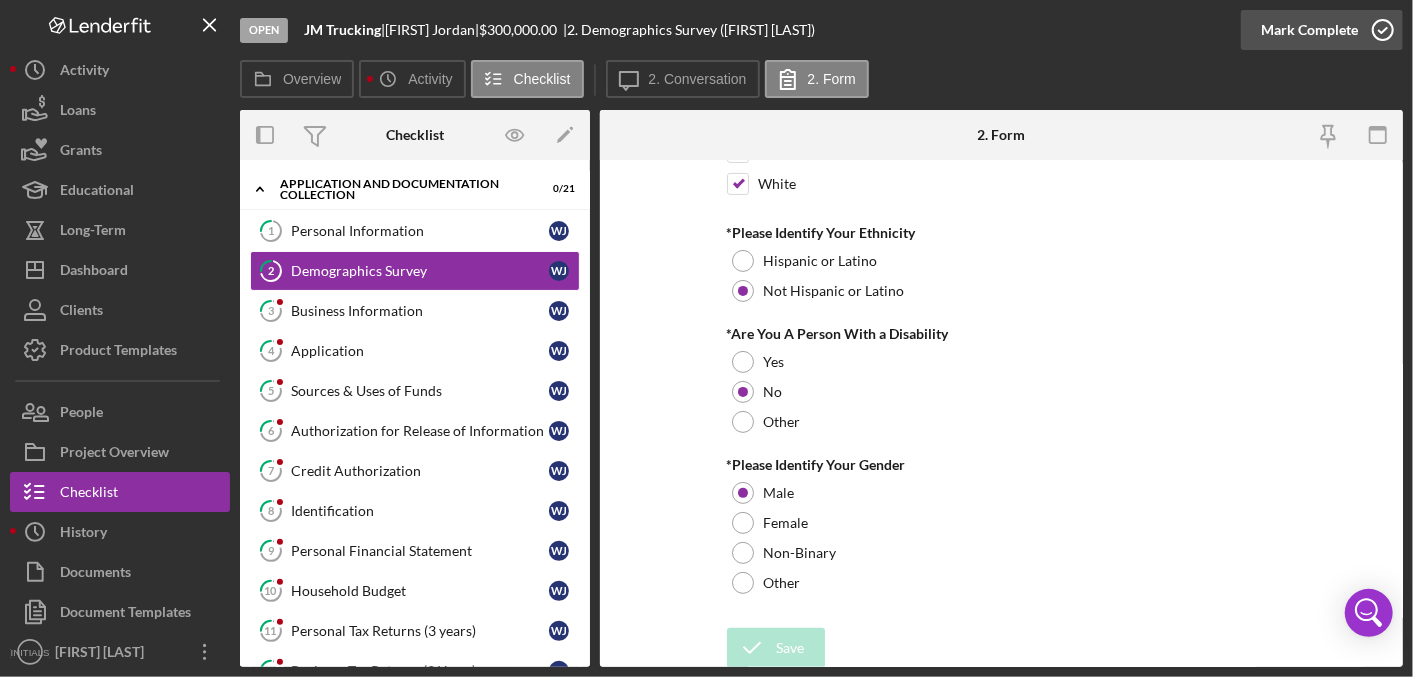 click on "Mark Complete" at bounding box center [1309, 30] 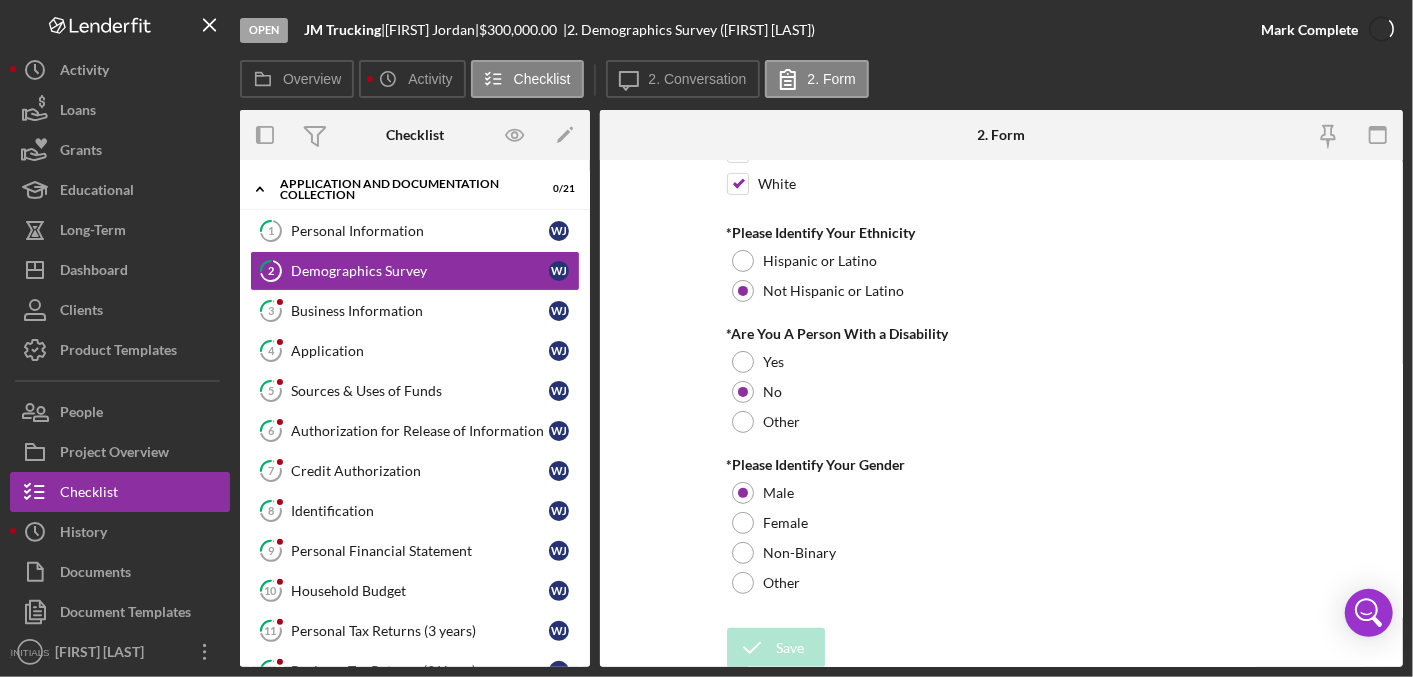 scroll, scrollTop: 332, scrollLeft: 0, axis: vertical 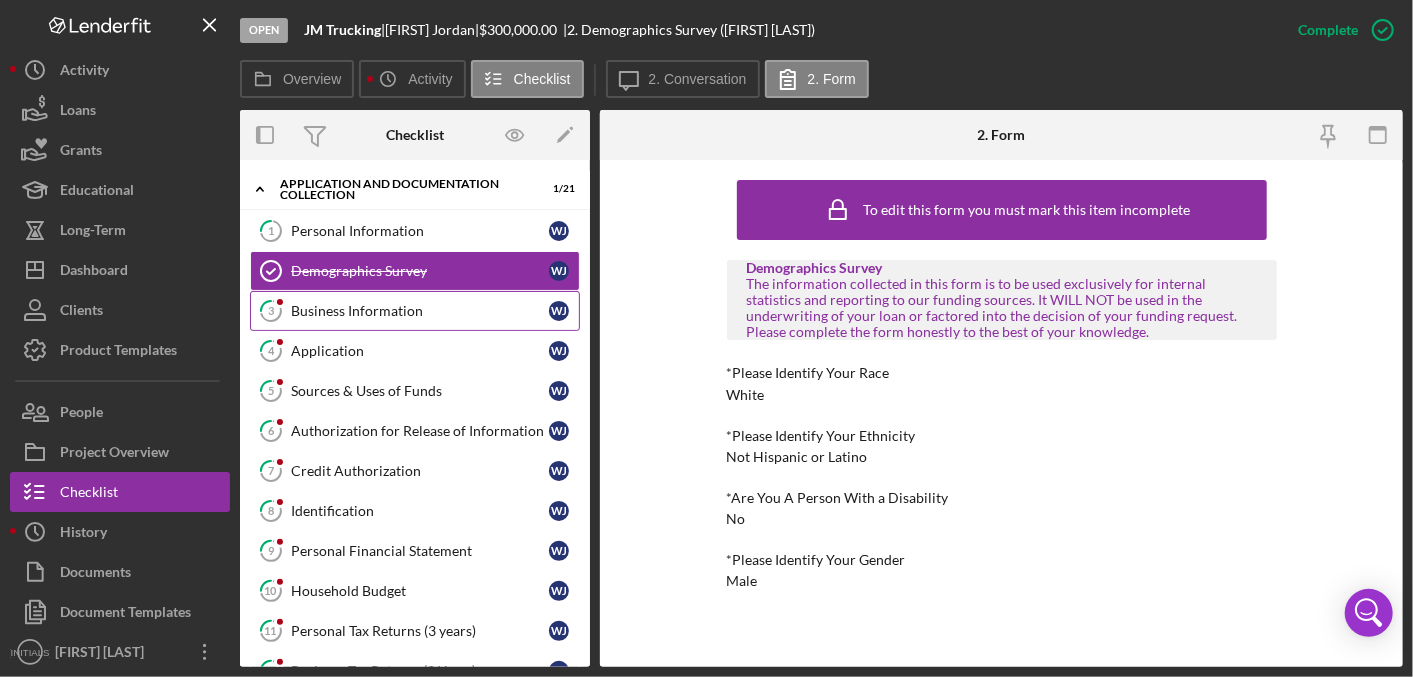click on "Business Information" at bounding box center (420, 311) 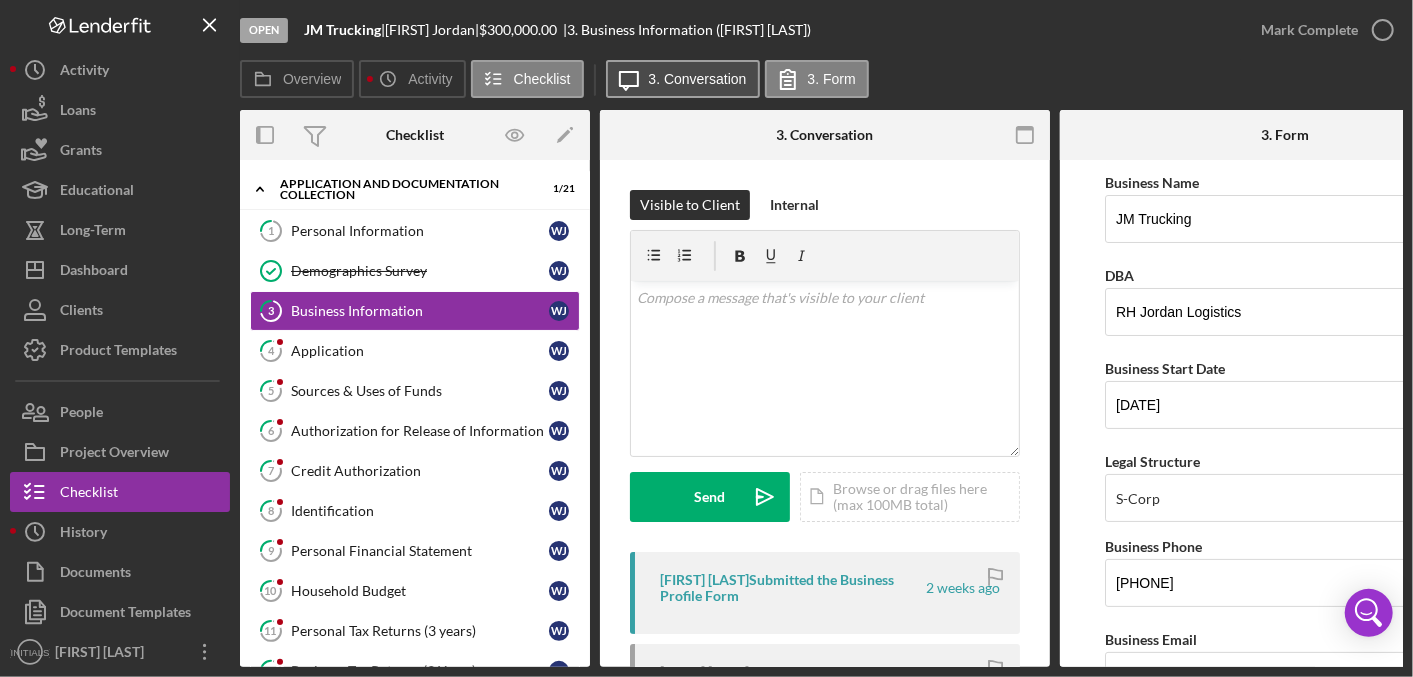 click on "Icon/Message 3. Conversation" at bounding box center (683, 79) 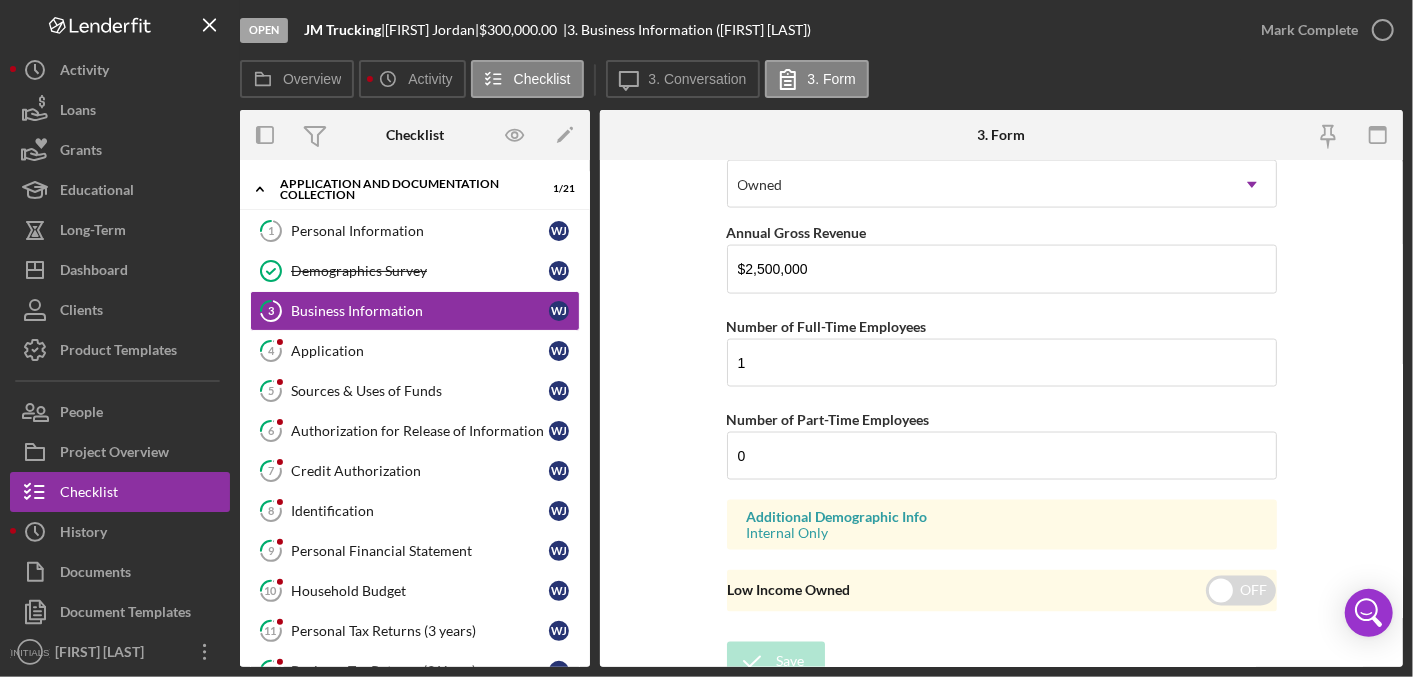 scroll, scrollTop: 1702, scrollLeft: 0, axis: vertical 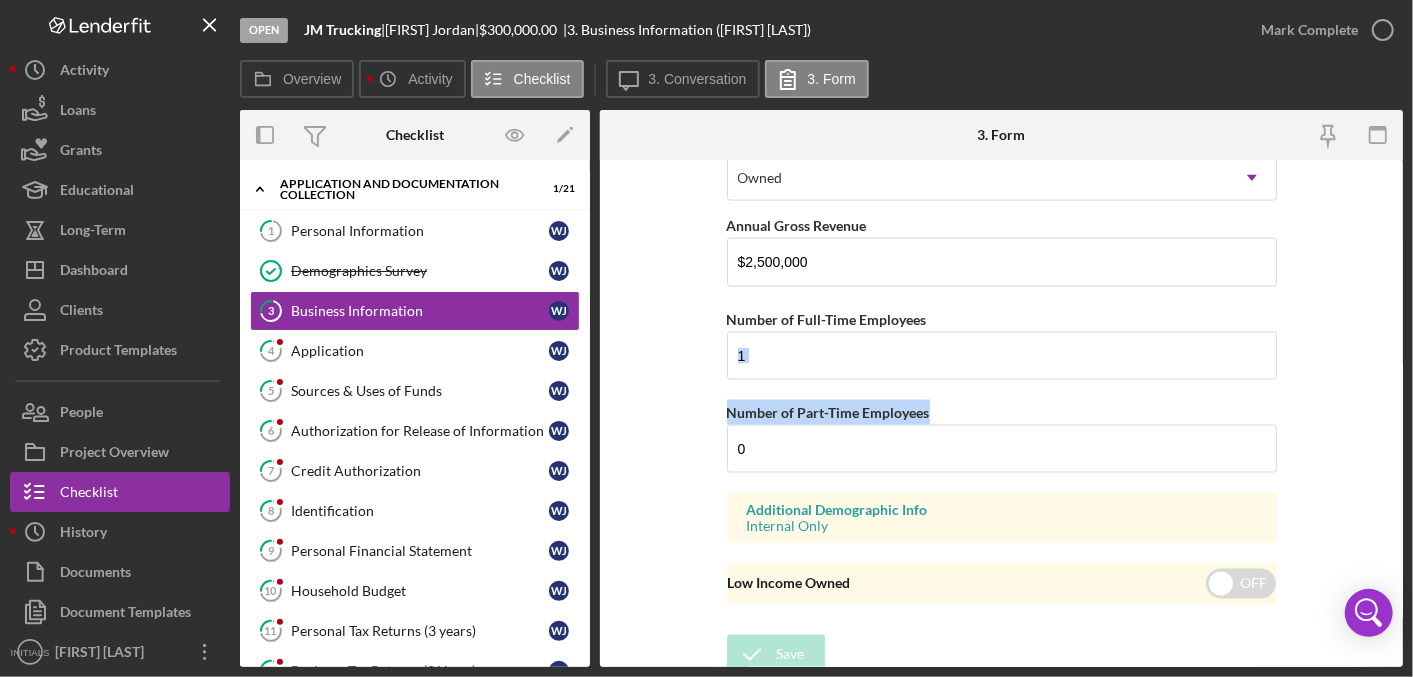 drag, startPoint x: 1408, startPoint y: 304, endPoint x: 1417, endPoint y: 397, distance: 93.43447 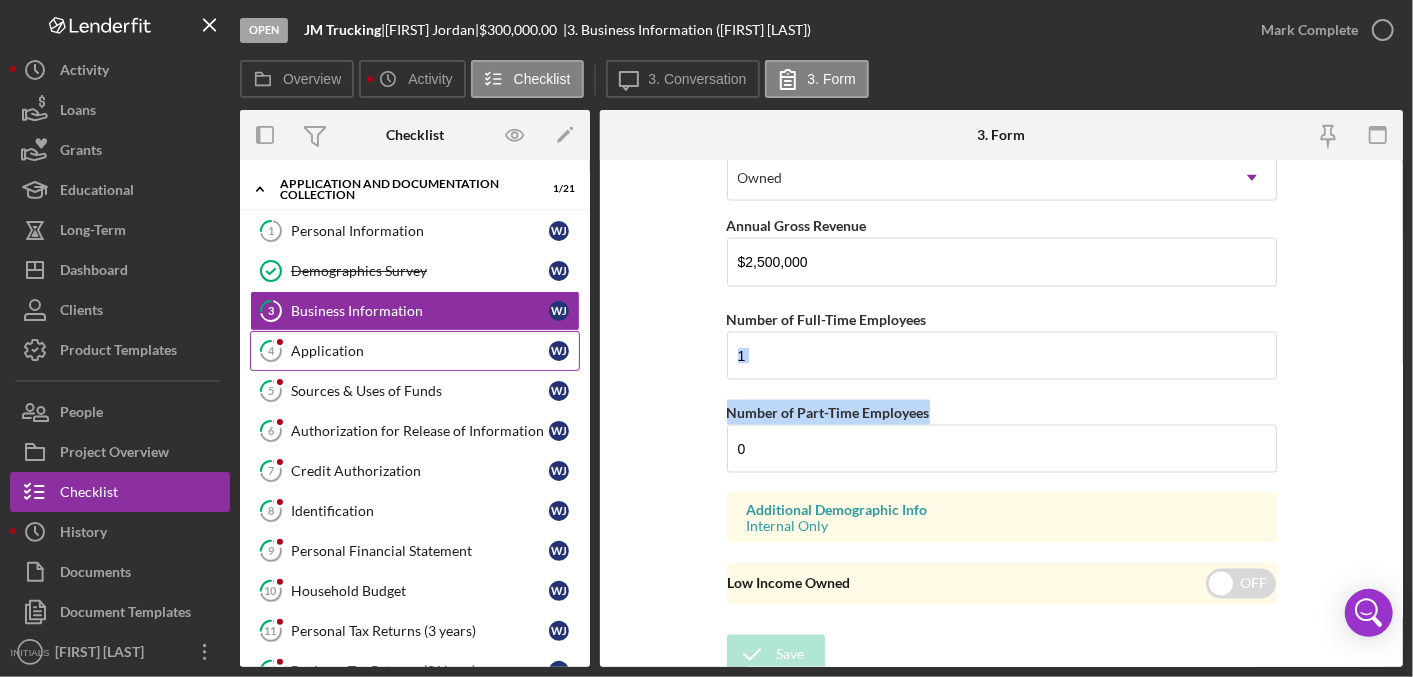 click on "Application" at bounding box center [420, 351] 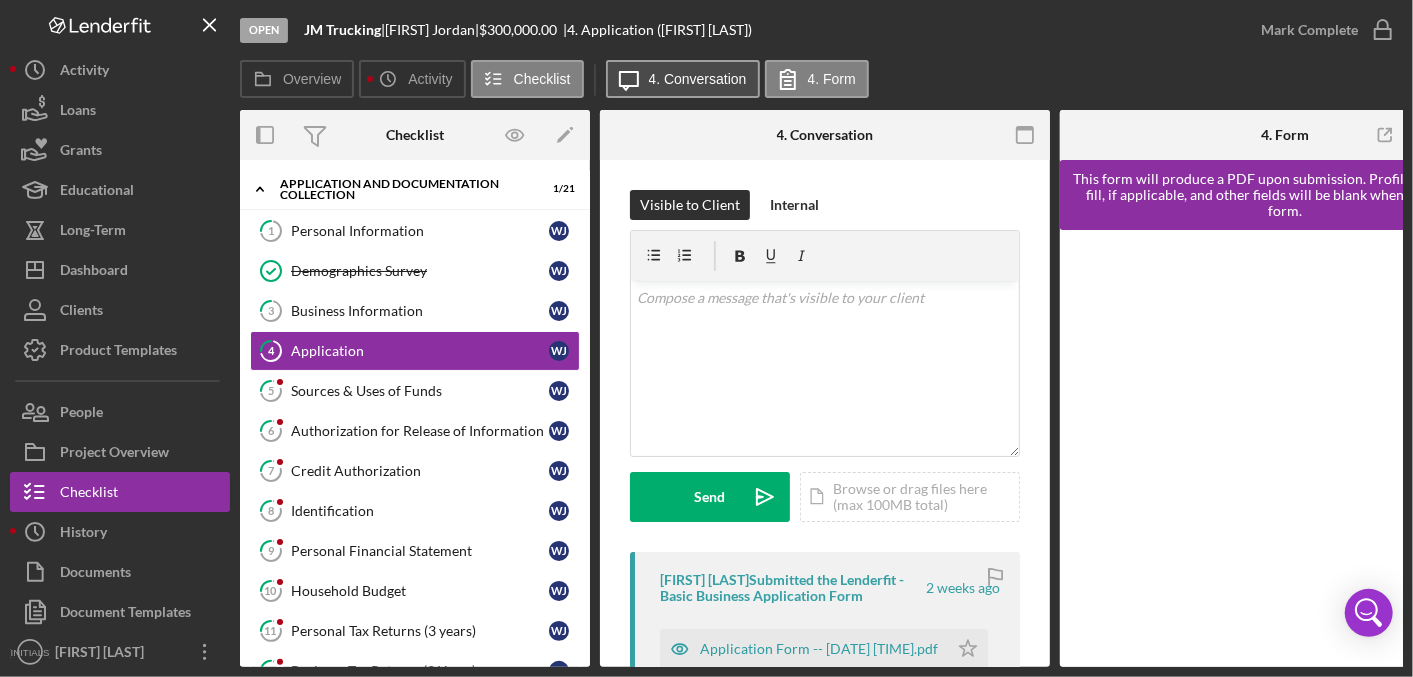 click on "4. Conversation" at bounding box center [698, 79] 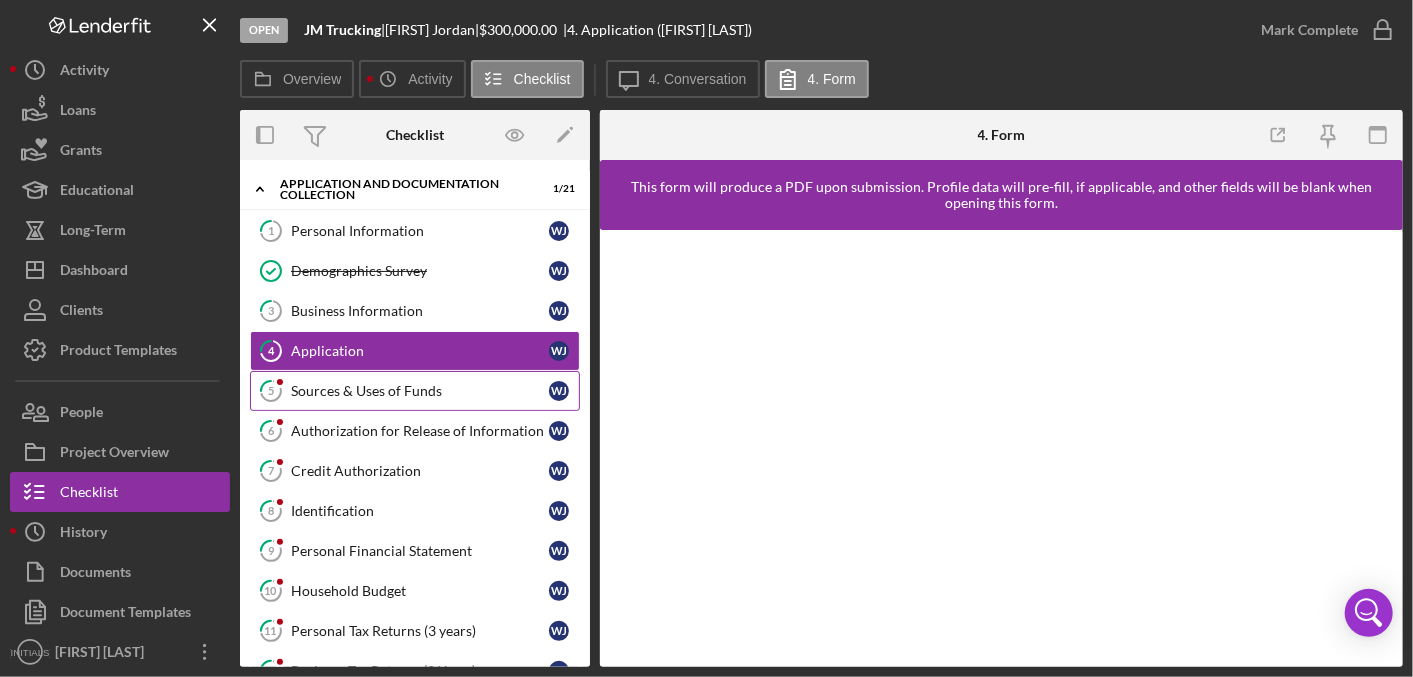 click on "Sources & Uses of Funds" at bounding box center (420, 391) 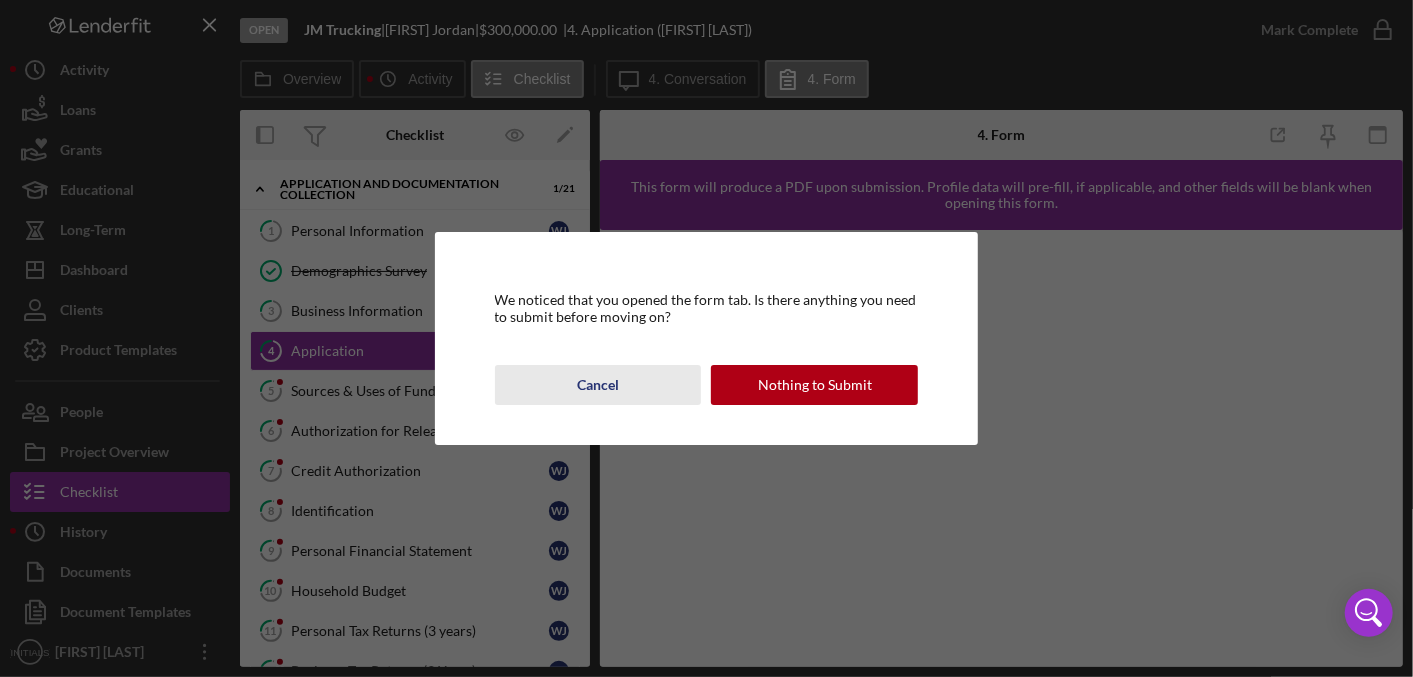 click on "Cancel" at bounding box center (598, 385) 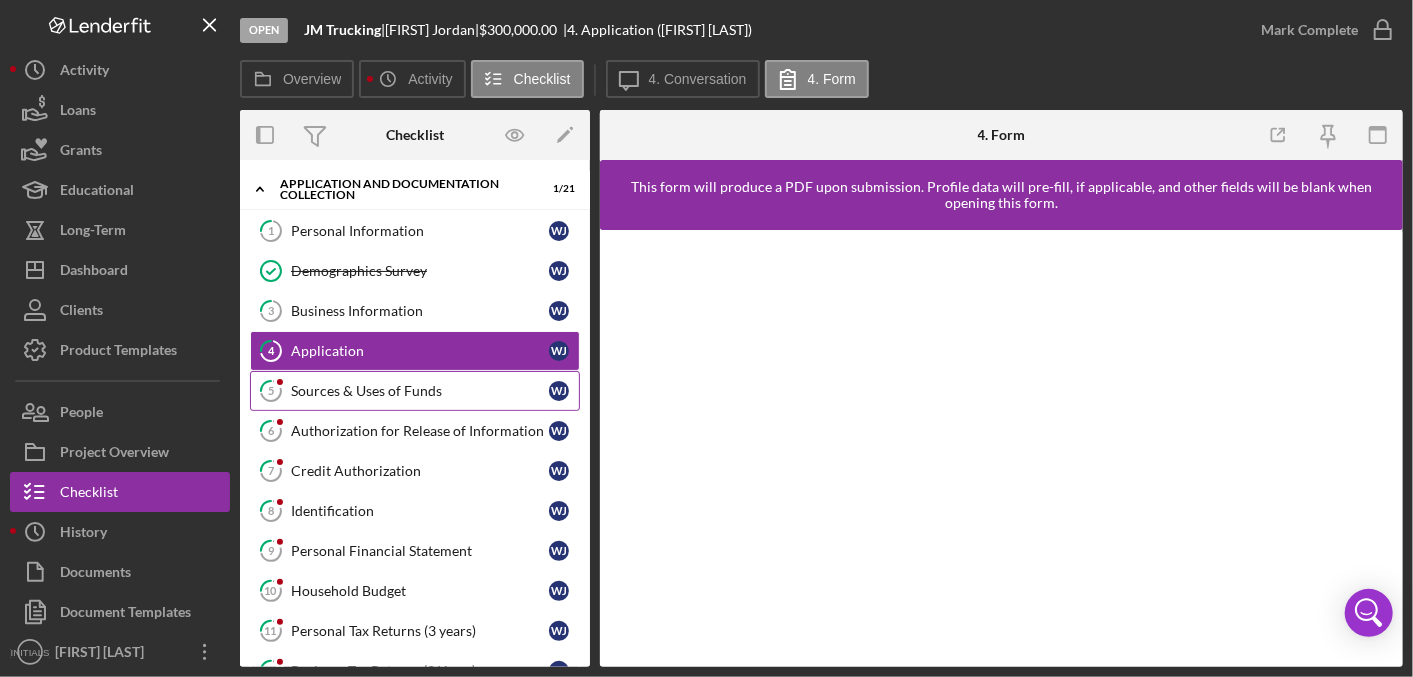 click on "Sources & Uses of Funds" at bounding box center [420, 391] 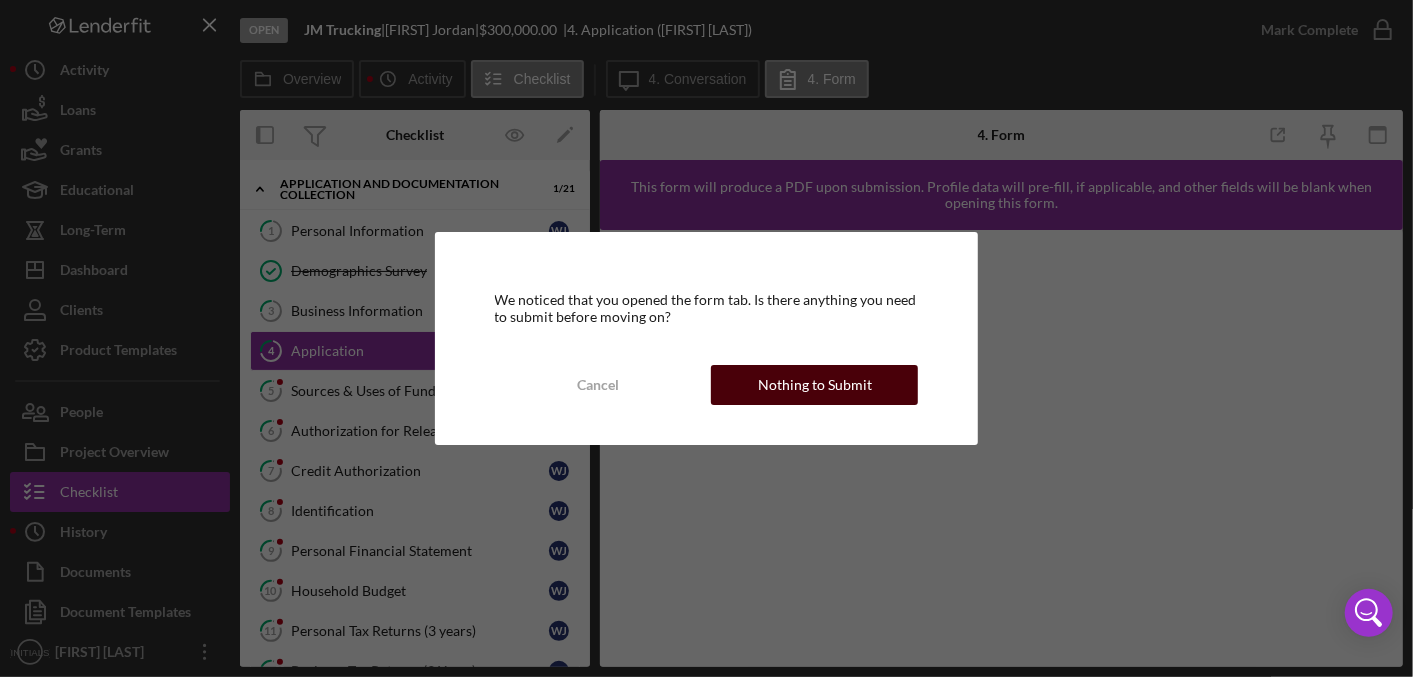 click on "Nothing to Submit" at bounding box center (814, 385) 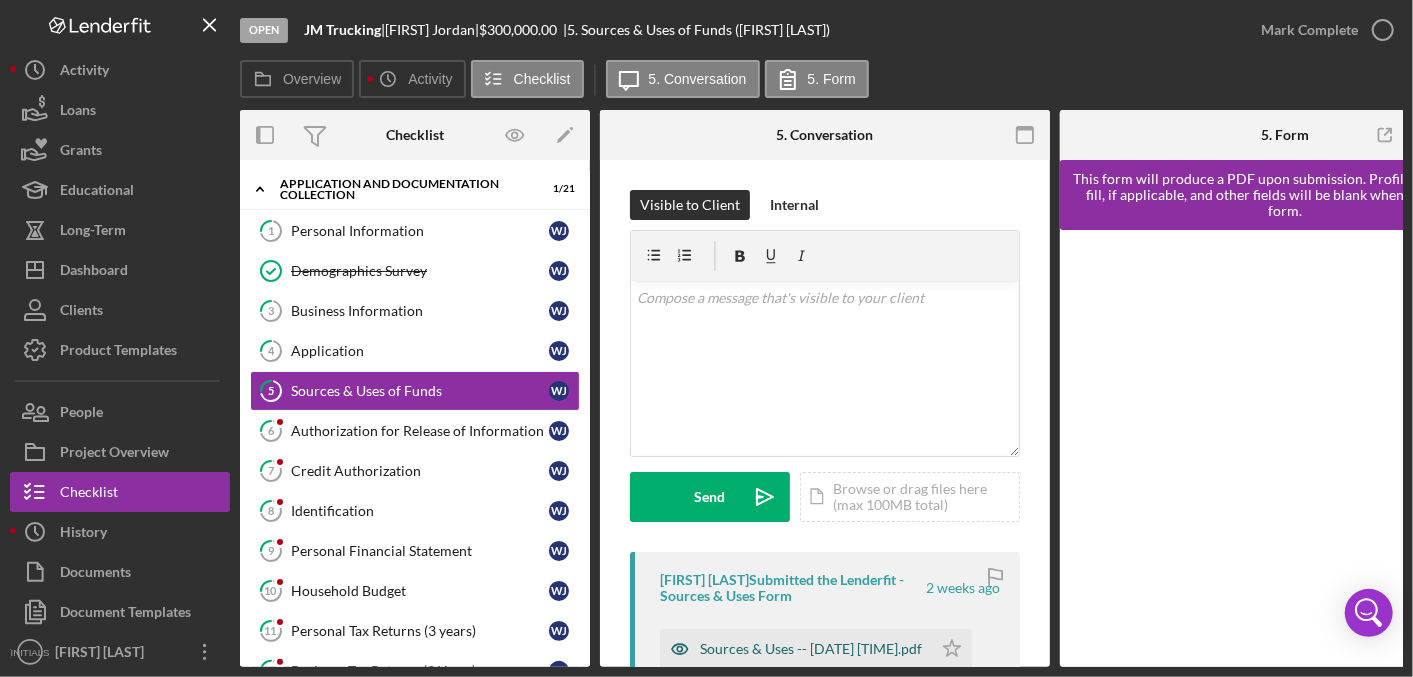 click on "Sources & Uses -- [DATE] [TIME].pdf" at bounding box center [811, 649] 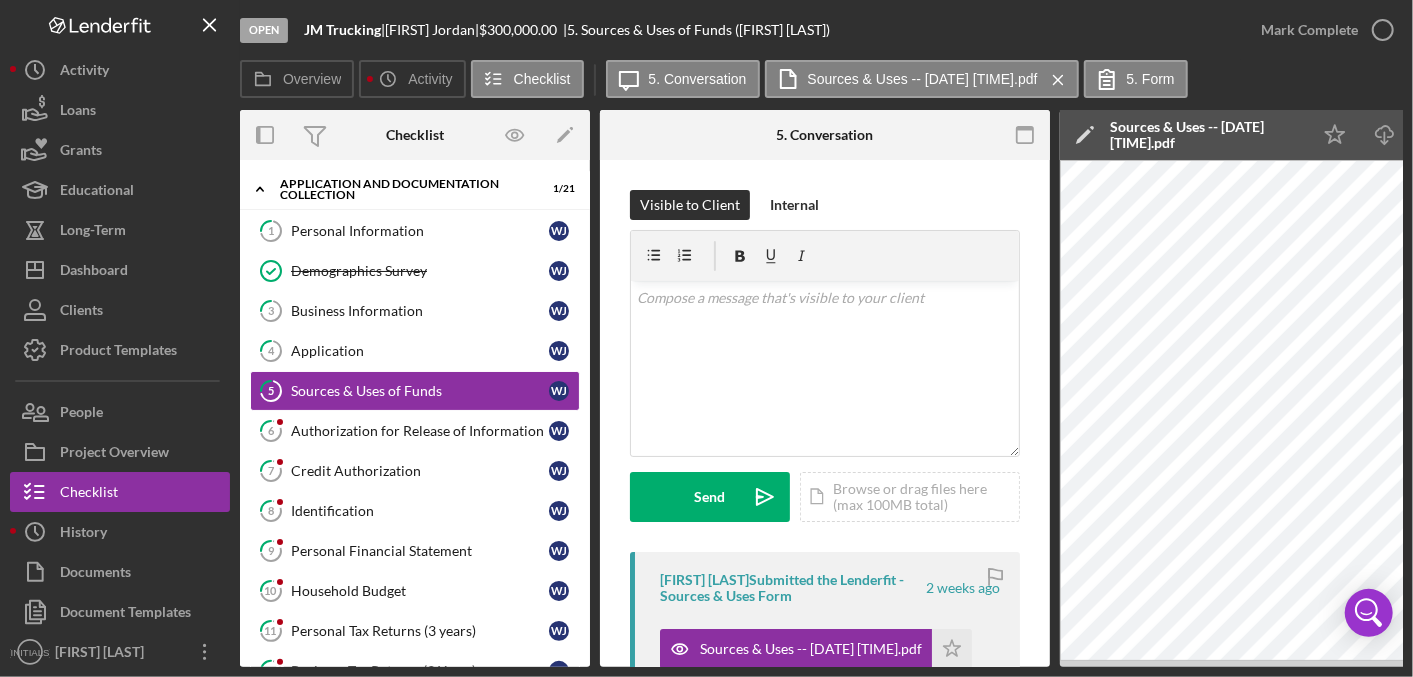 click on "Sources & Uses -- [DATE] [TIME].pdf" at bounding box center (1205, 135) 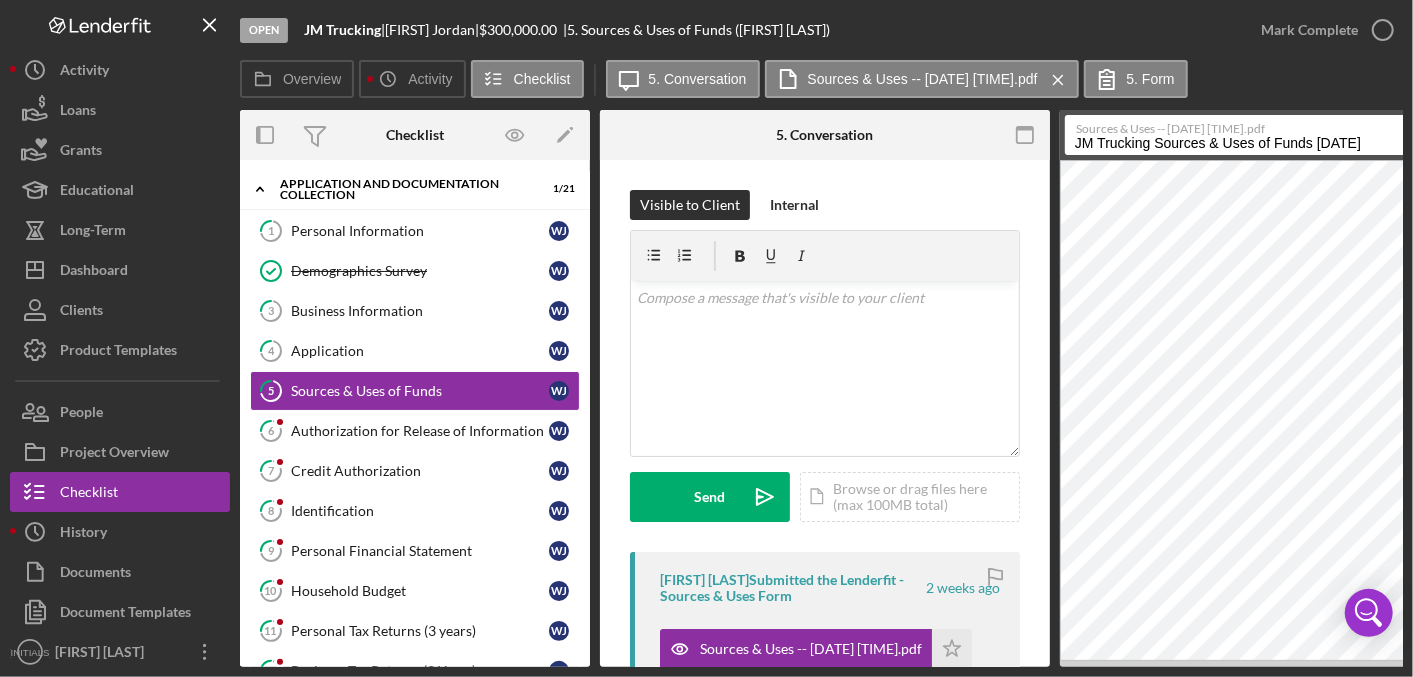 click on "Sources & Uses -- [DATE] [TIME].pdf" at bounding box center [1285, 126] 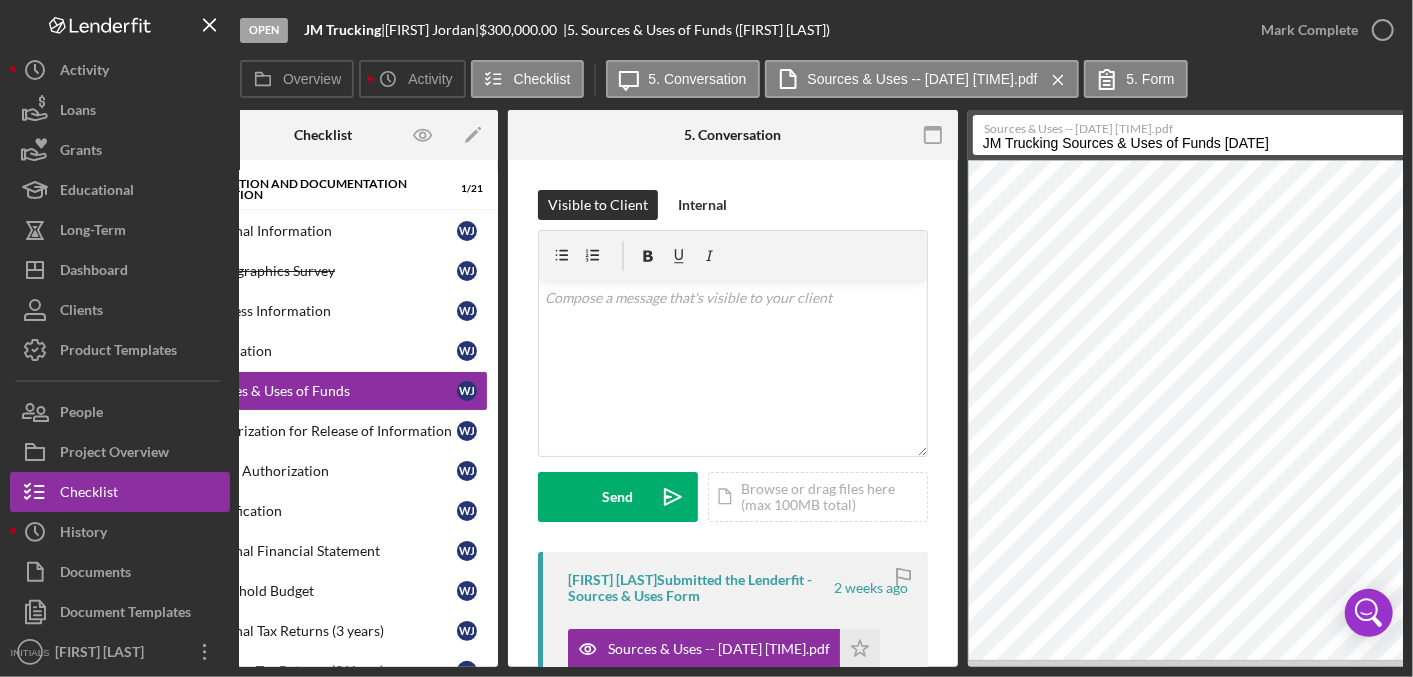 click on "Sources & Uses -- [DATE] [TIME].pdf" at bounding box center [1193, 126] 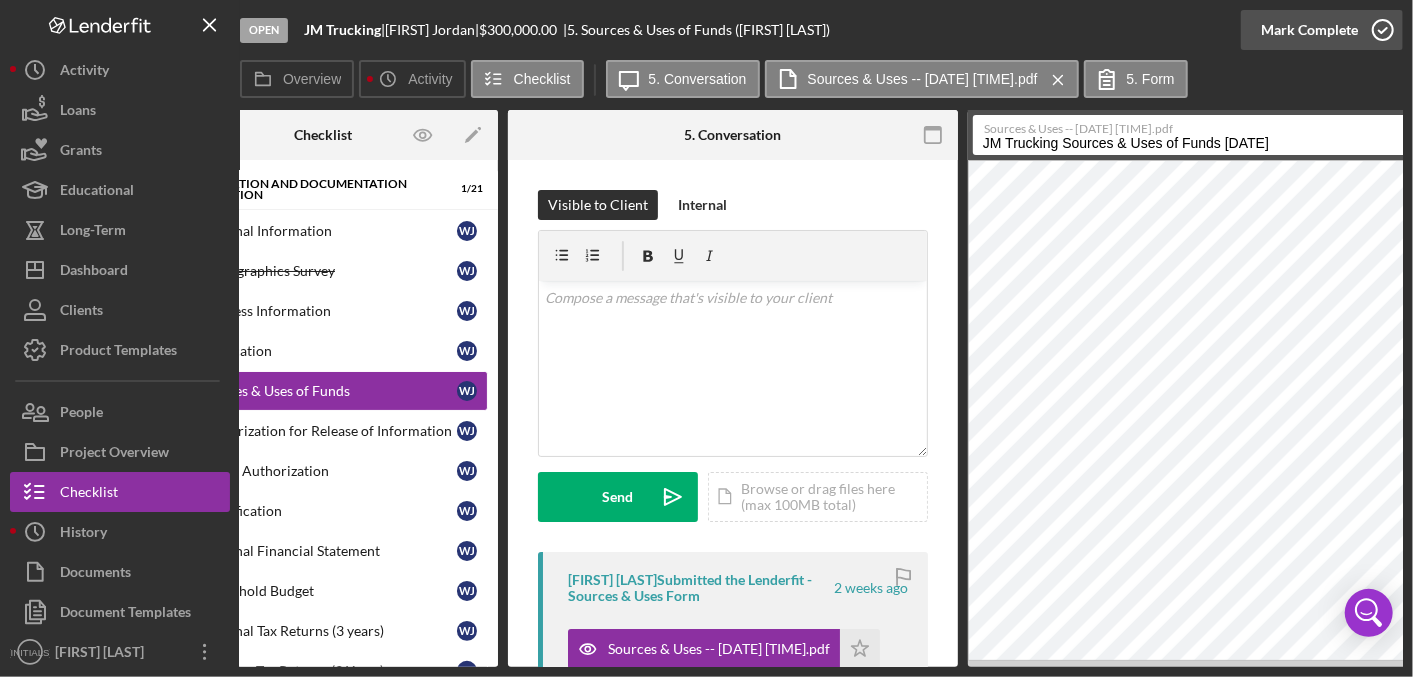 click on "Mark Complete" at bounding box center [1309, 30] 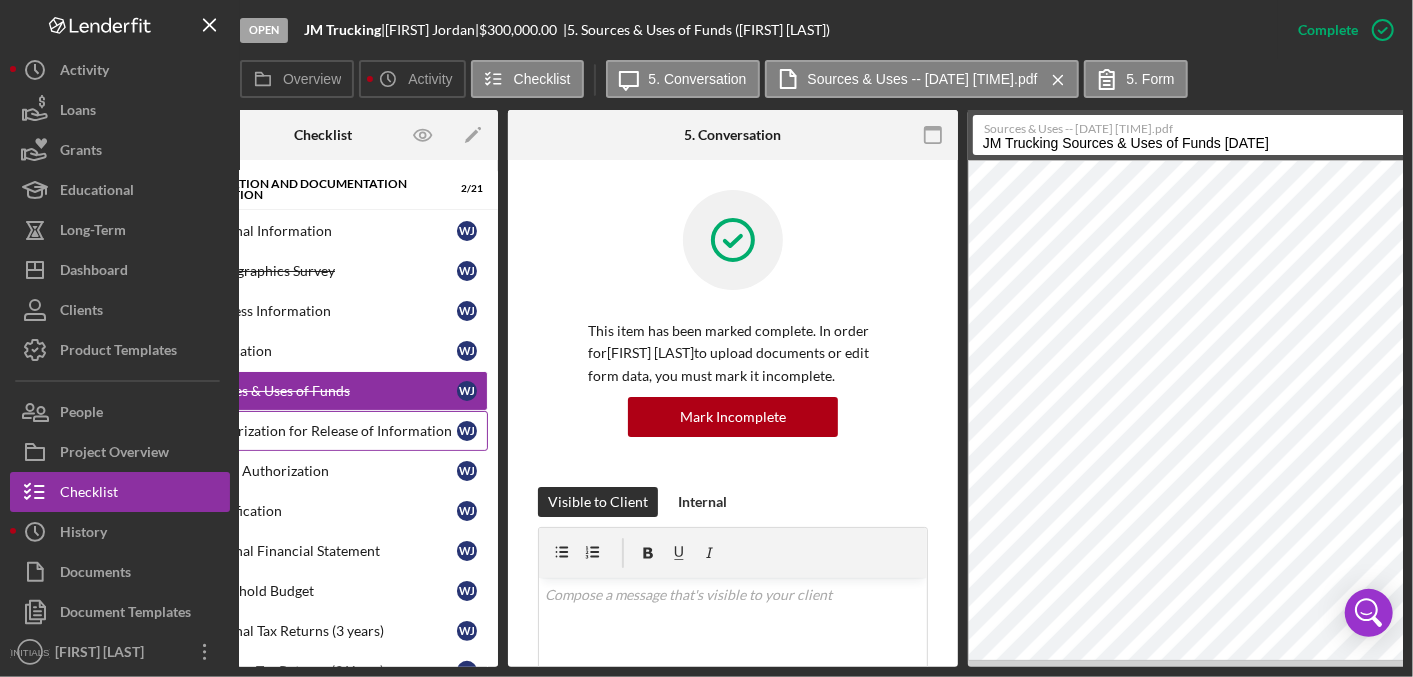 click on "Authorization for Release of Information" at bounding box center (328, 431) 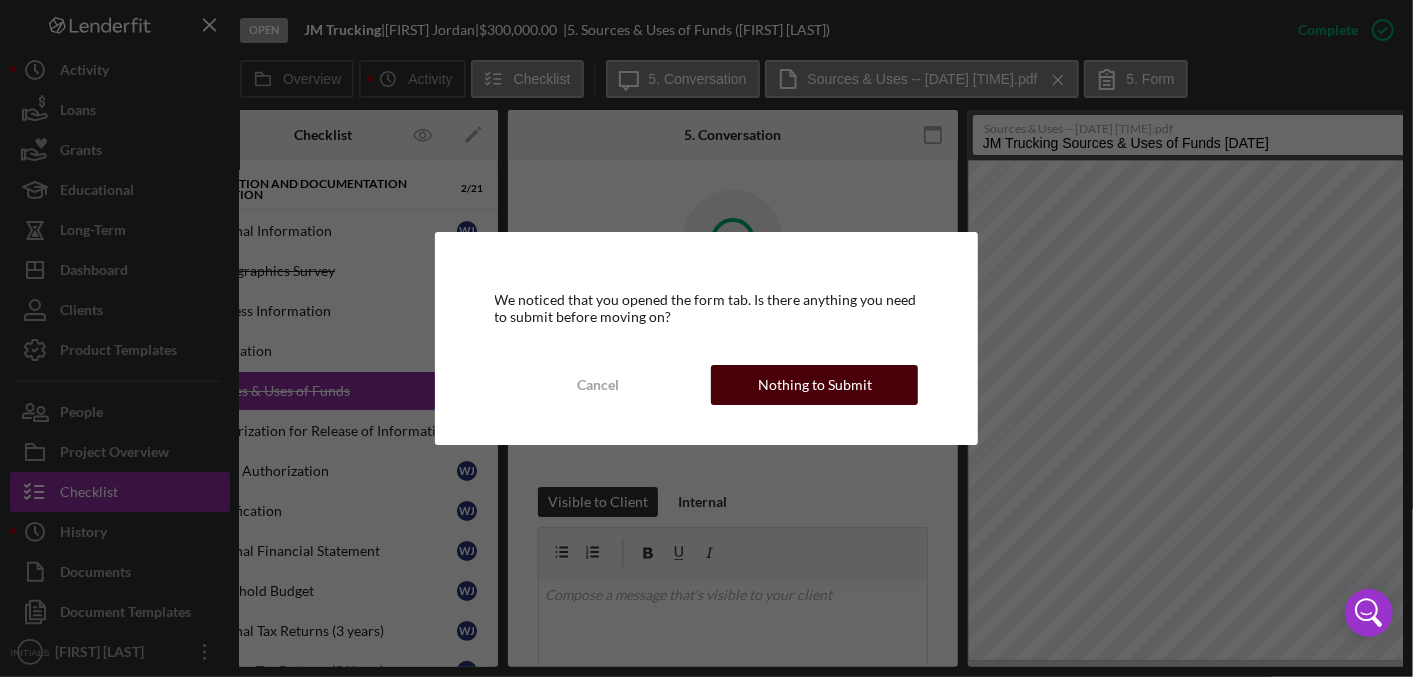 click on "Nothing to Submit" at bounding box center [815, 385] 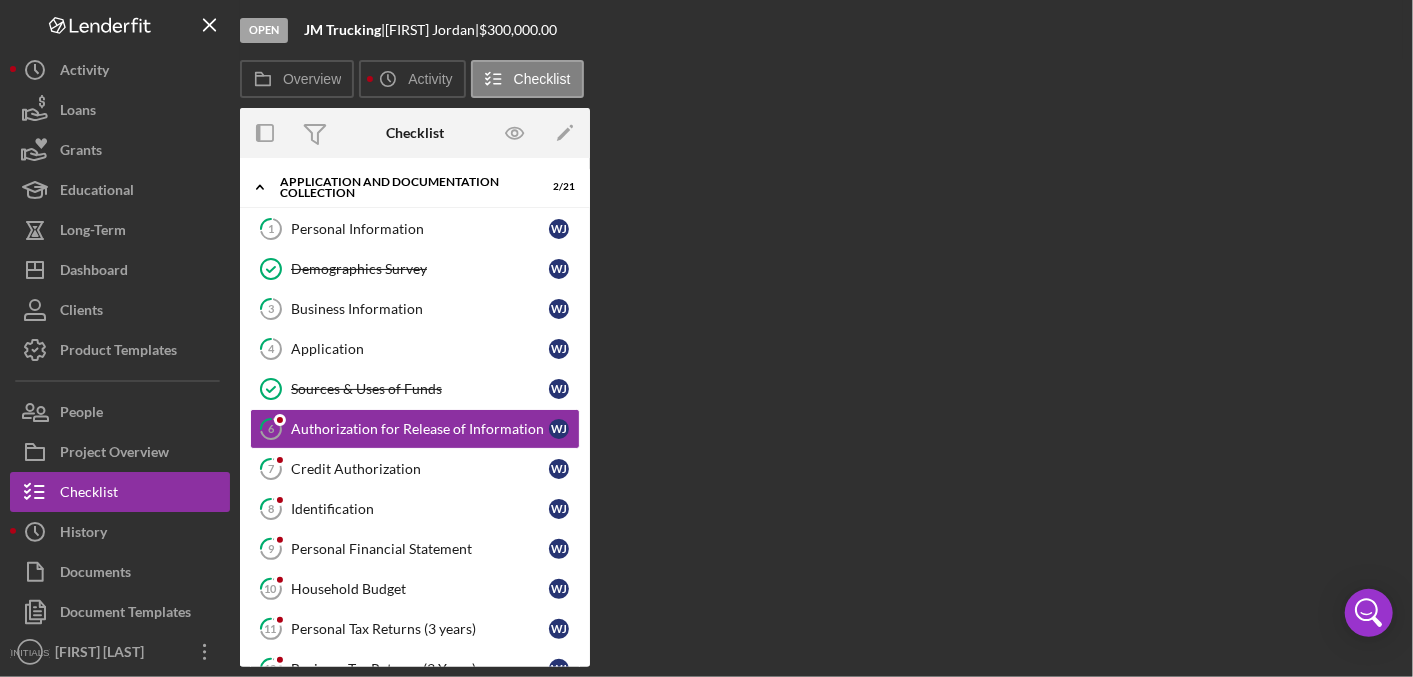 scroll, scrollTop: 0, scrollLeft: 0, axis: both 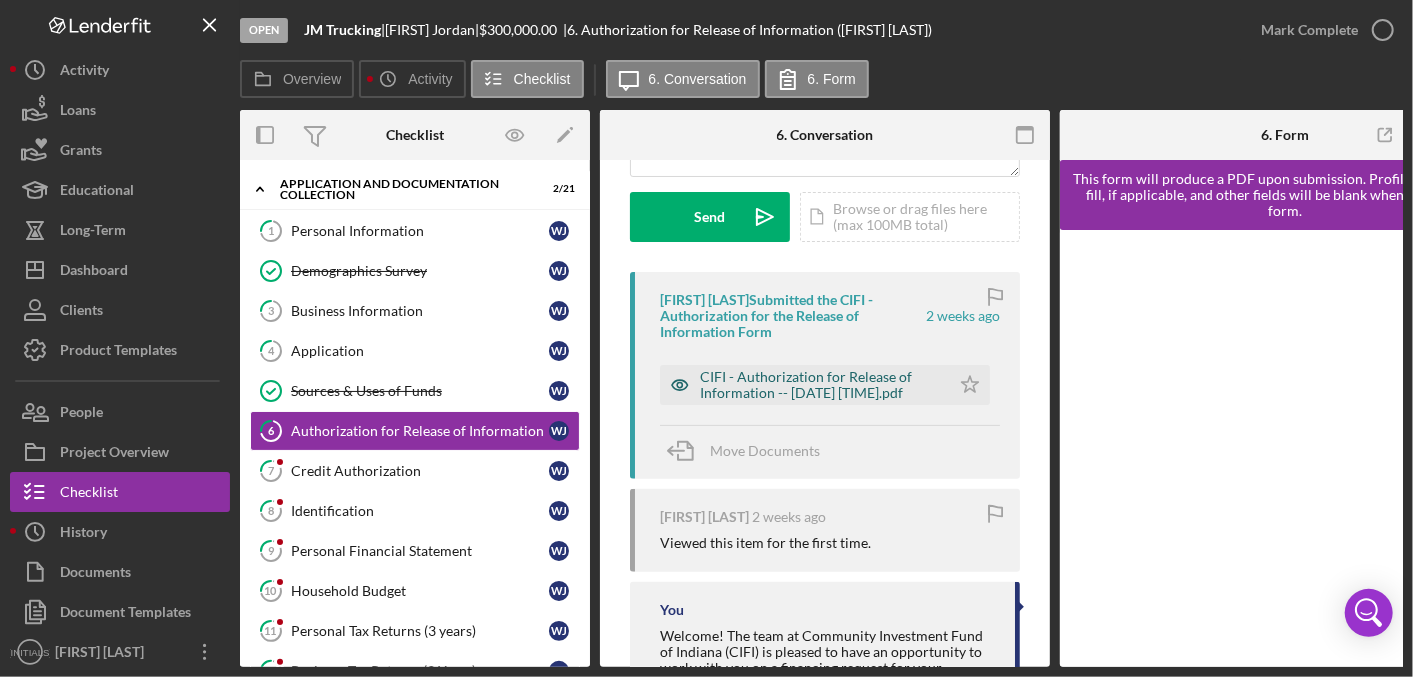 click on "CIFI - Authorization for Release of Information -- [DATE] [TIME].pdf" at bounding box center (820, 385) 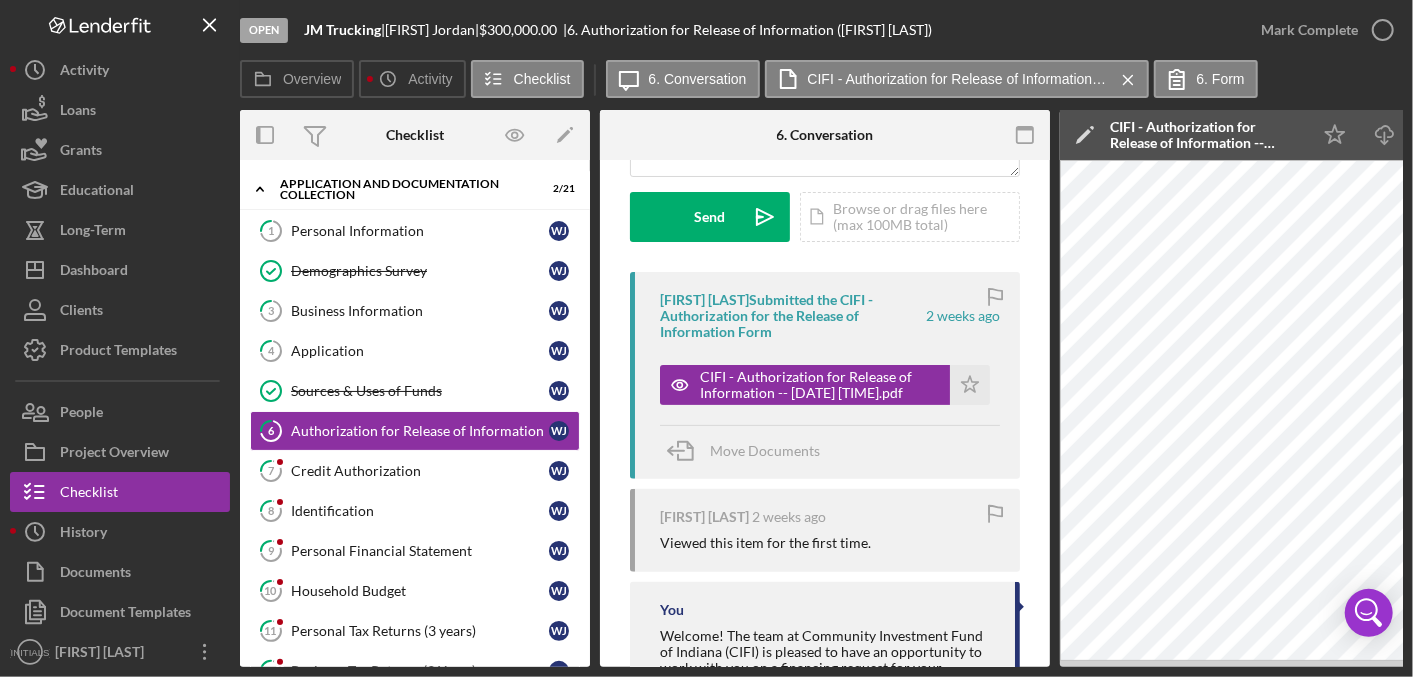 drag, startPoint x: 1412, startPoint y: 277, endPoint x: 1414, endPoint y: 539, distance: 262.00763 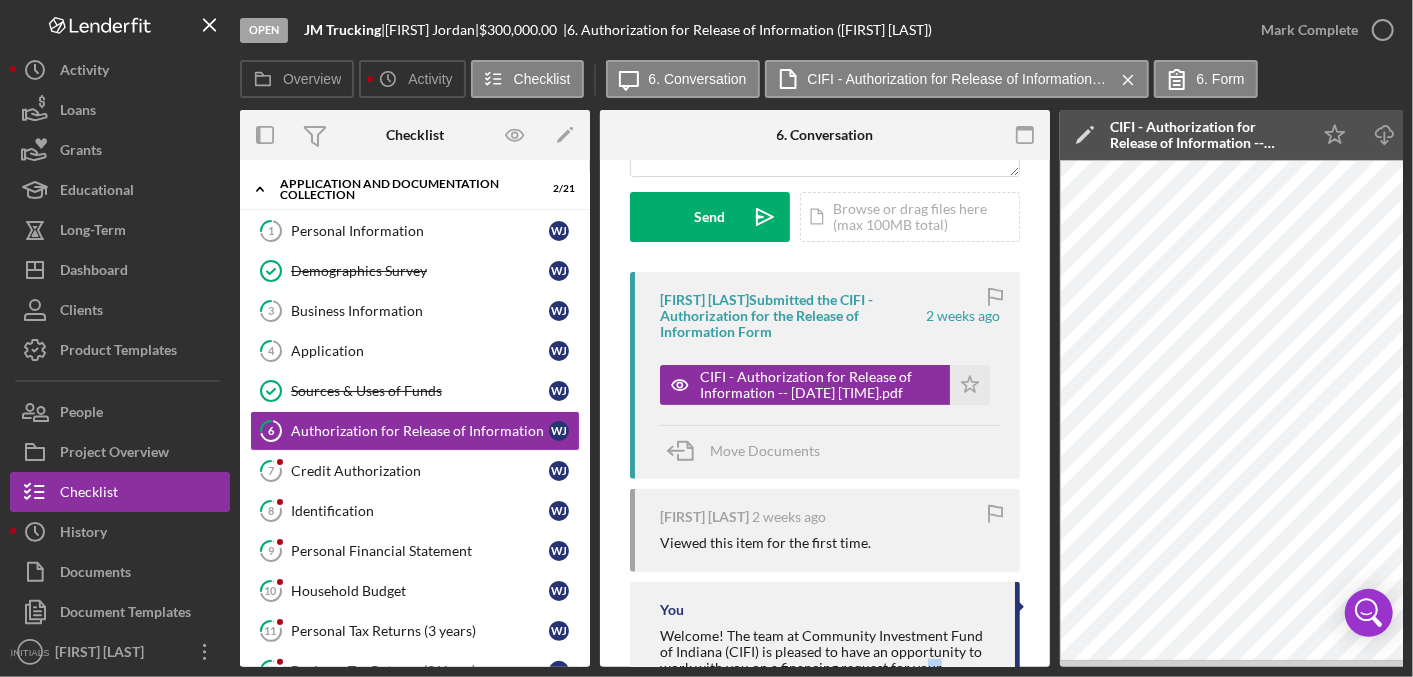 drag, startPoint x: 919, startPoint y: 666, endPoint x: 940, endPoint y: 660, distance: 21.84033 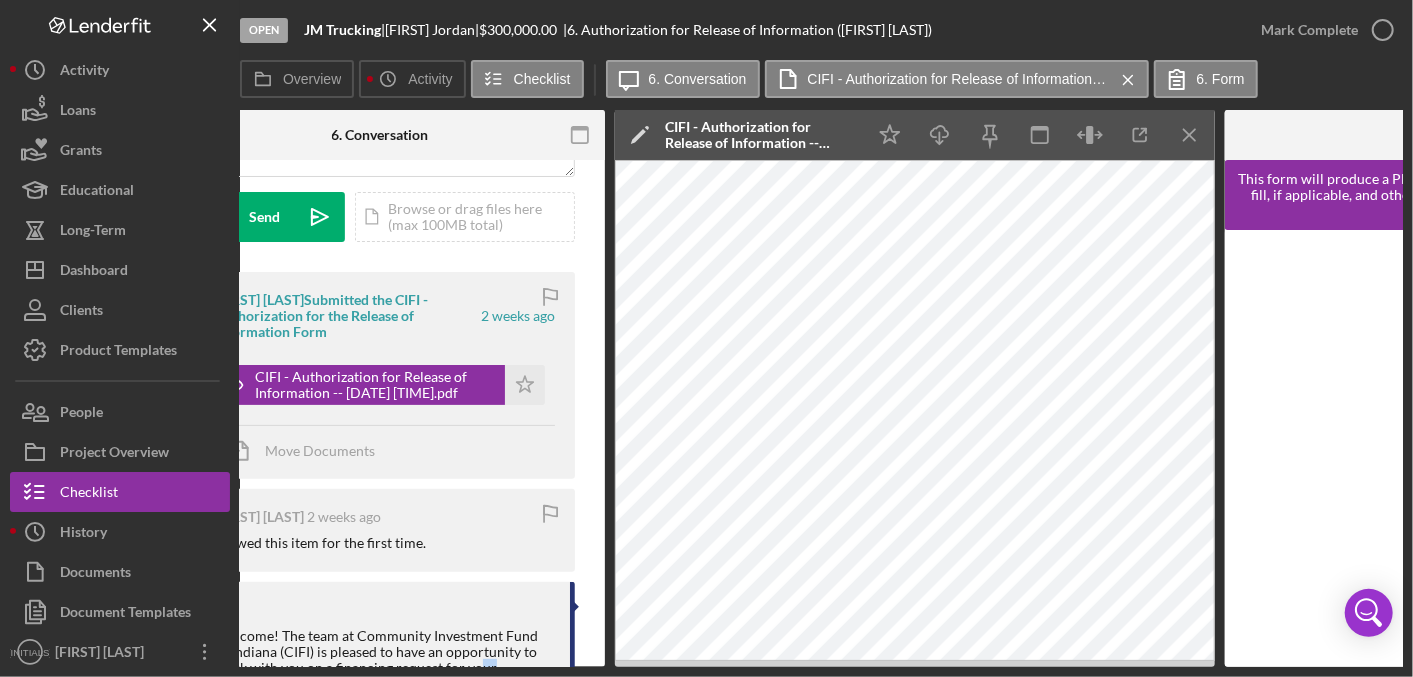 scroll, scrollTop: 0, scrollLeft: 450, axis: horizontal 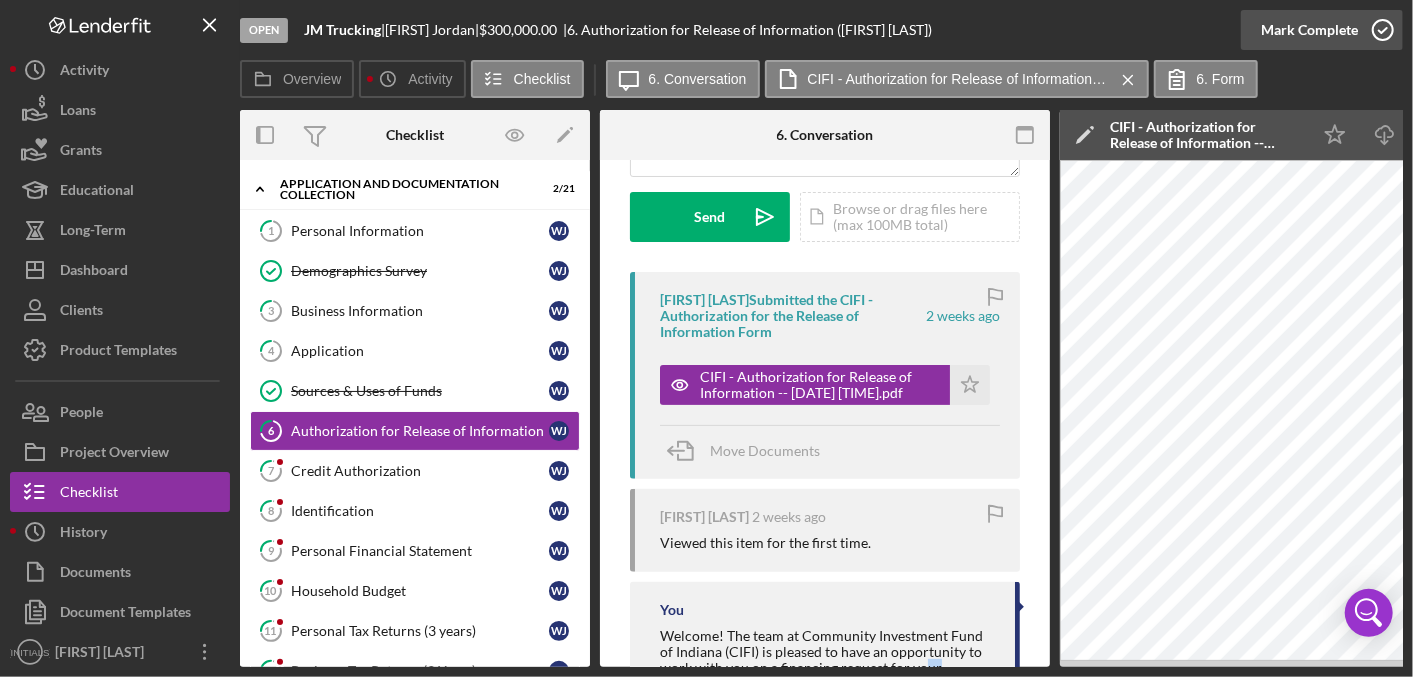 click on "Mark Complete" at bounding box center [1309, 30] 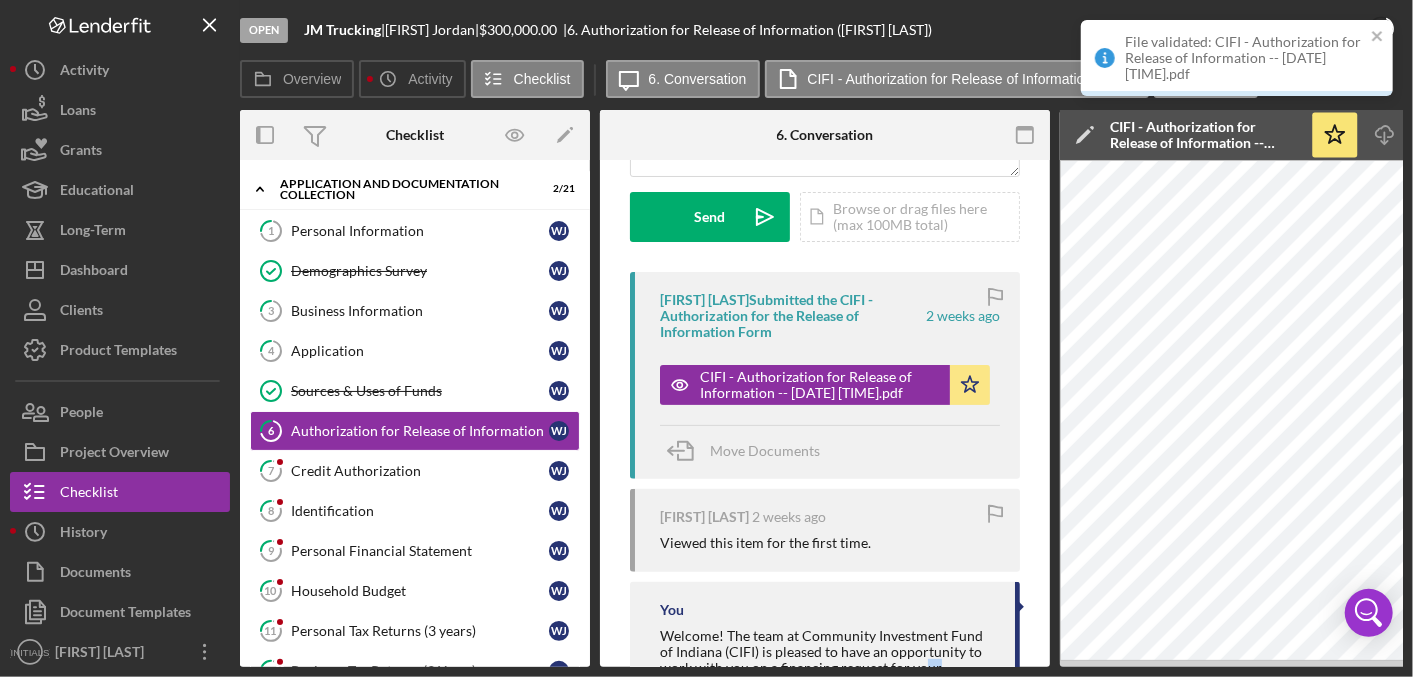 scroll, scrollTop: 577, scrollLeft: 0, axis: vertical 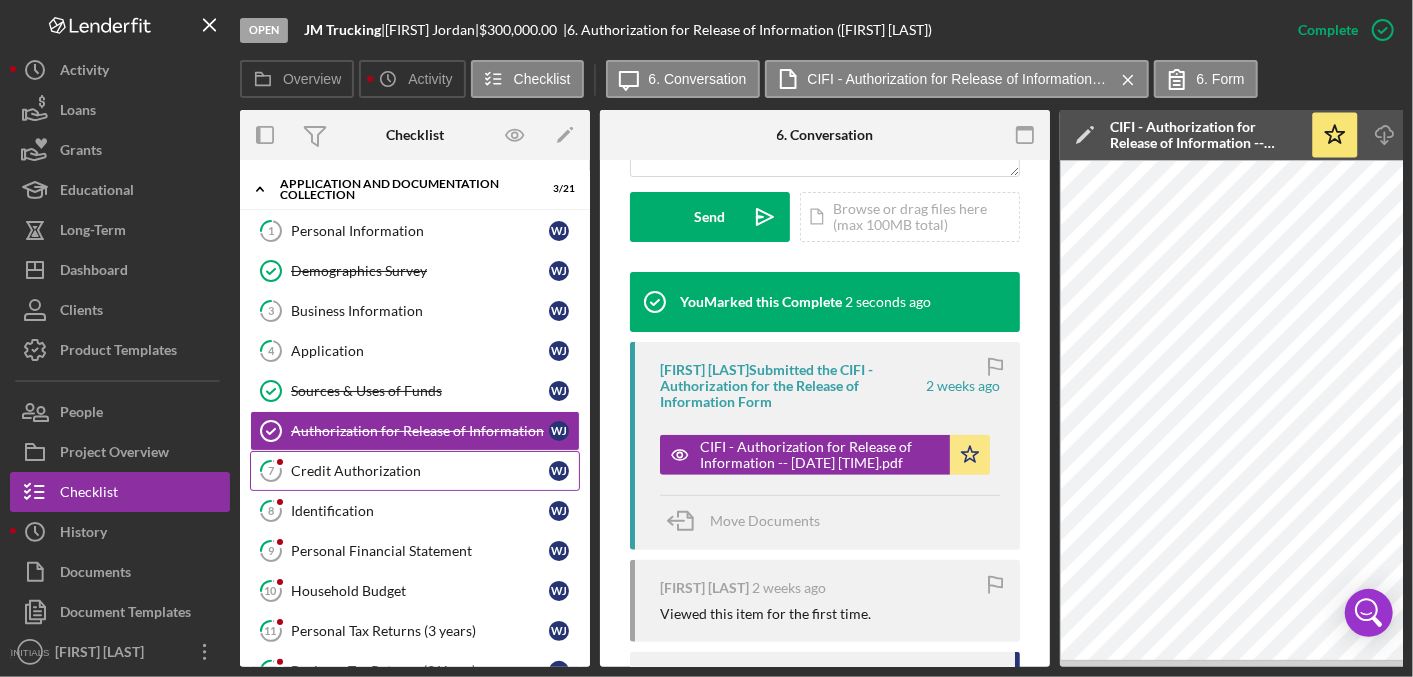 click on "Credit Authorization" at bounding box center (420, 471) 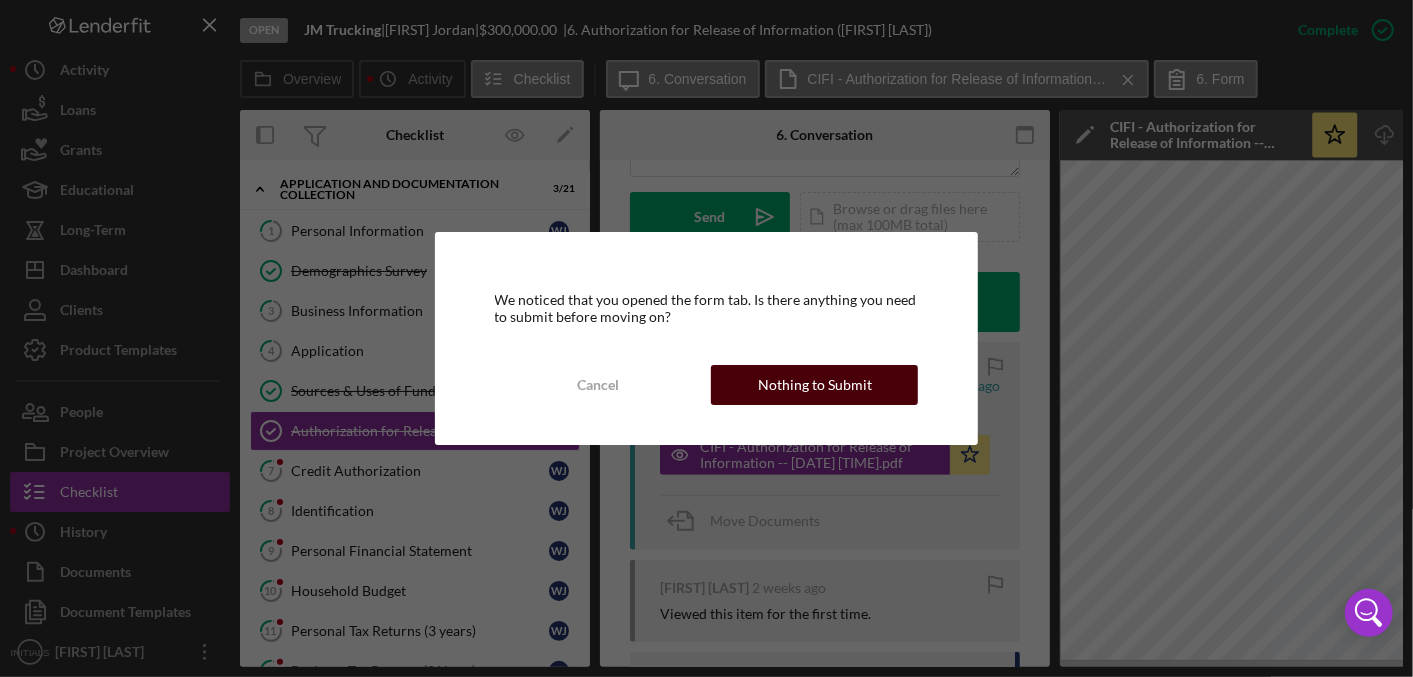 click on "Nothing to Submit" at bounding box center (814, 385) 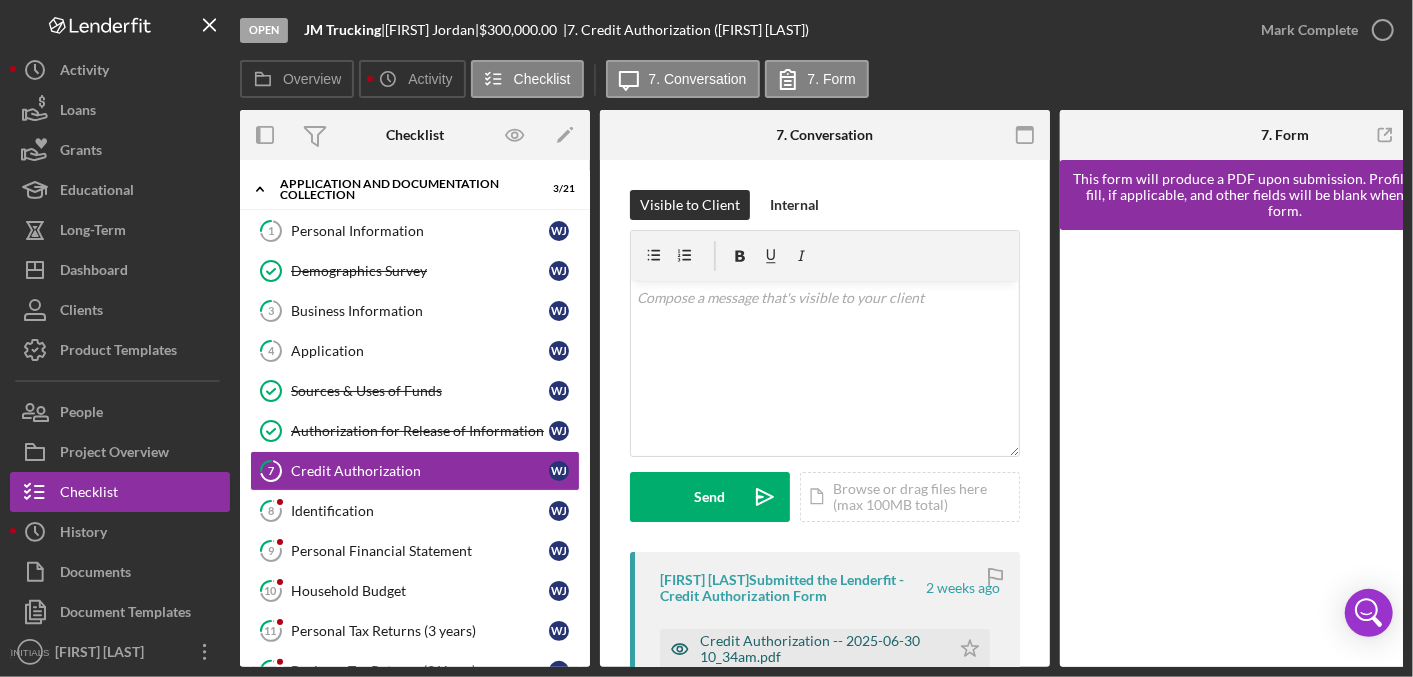 click on "Credit Authorization  -- 2025-06-30 10_34am.pdf" at bounding box center [820, 649] 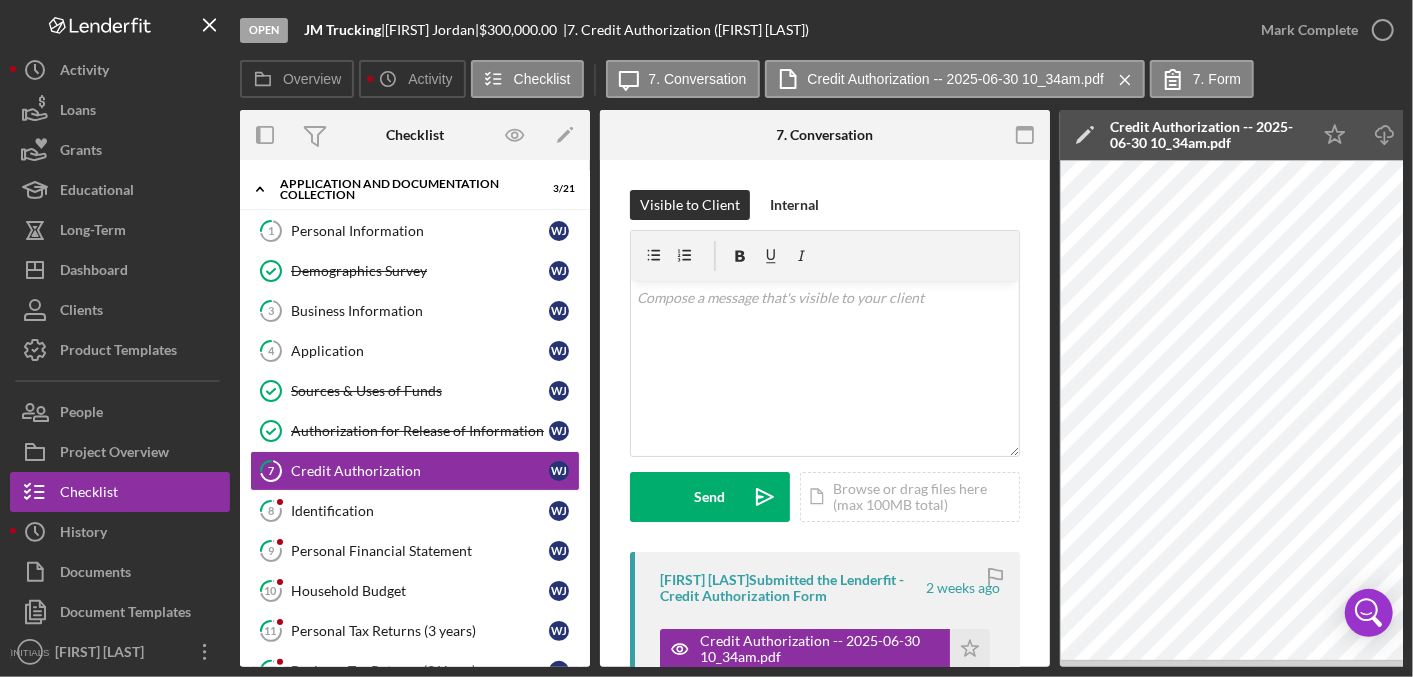 drag, startPoint x: 871, startPoint y: 662, endPoint x: 937, endPoint y: 666, distance: 66.1211 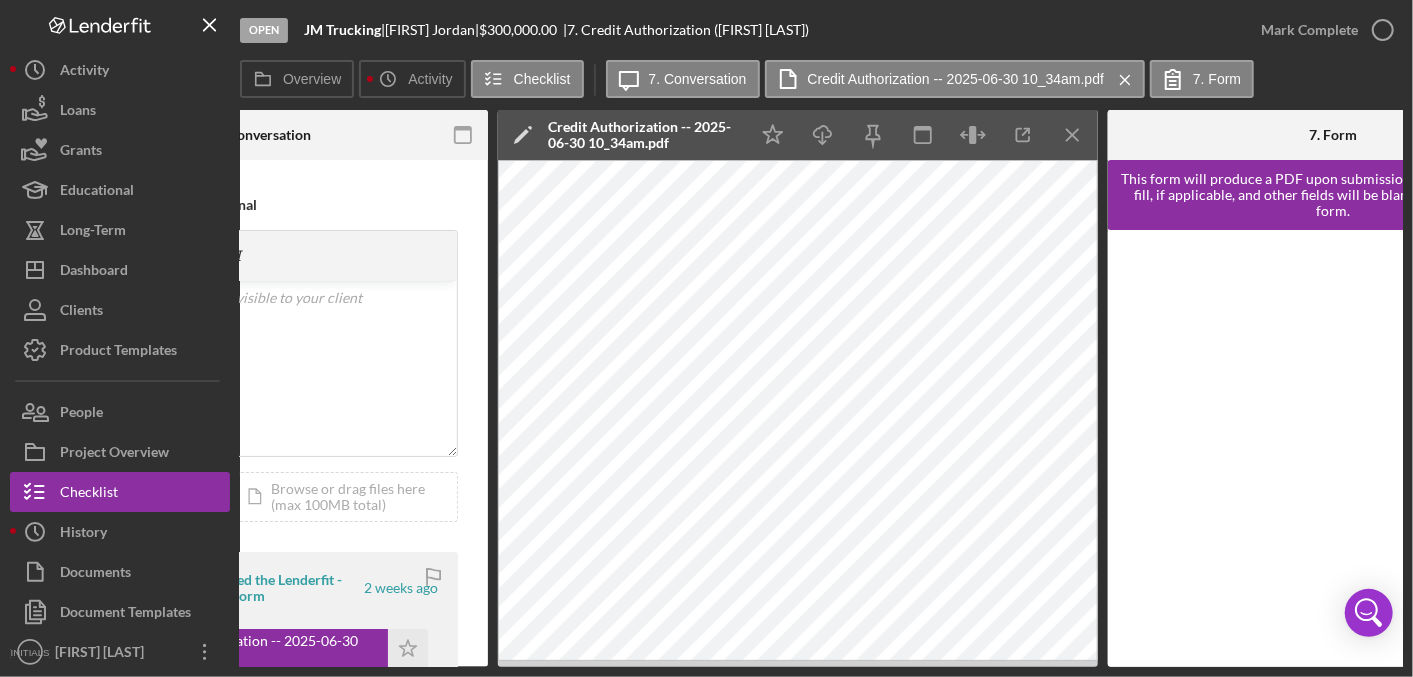 scroll, scrollTop: 0, scrollLeft: 588, axis: horizontal 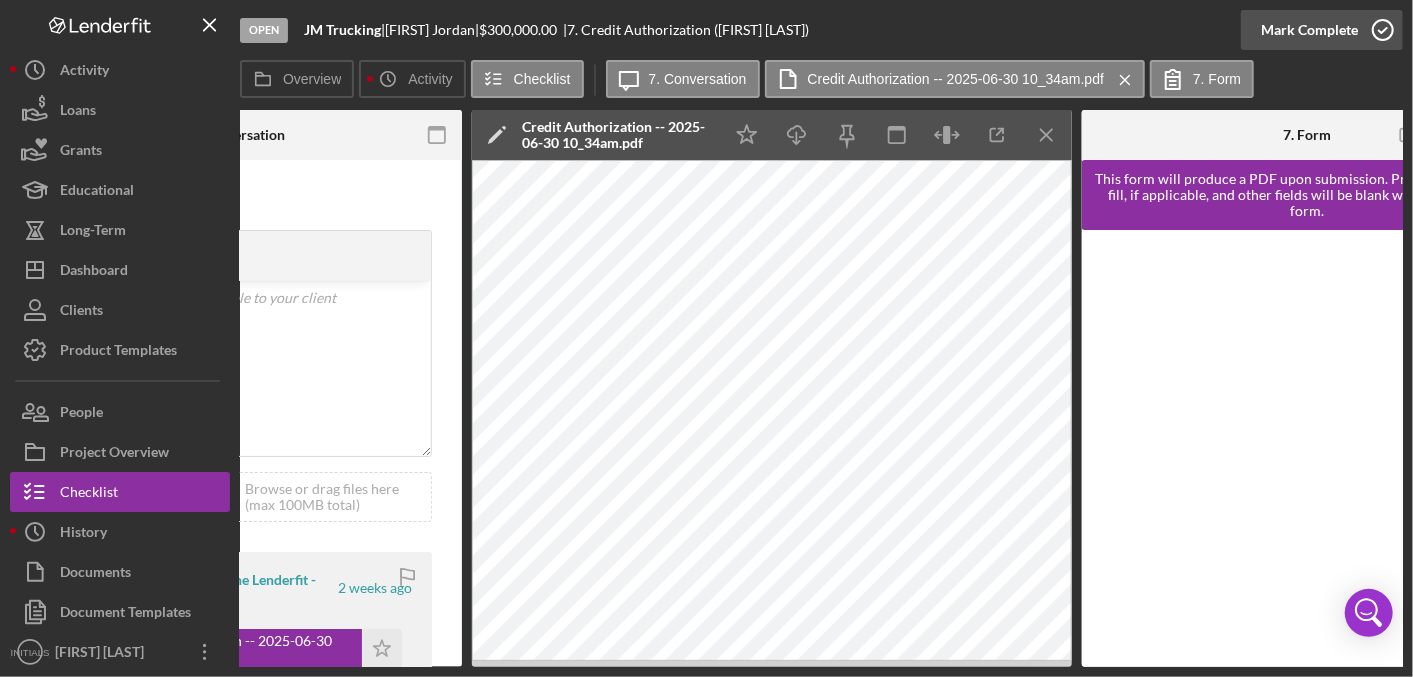 click on "Mark Complete" at bounding box center [1309, 30] 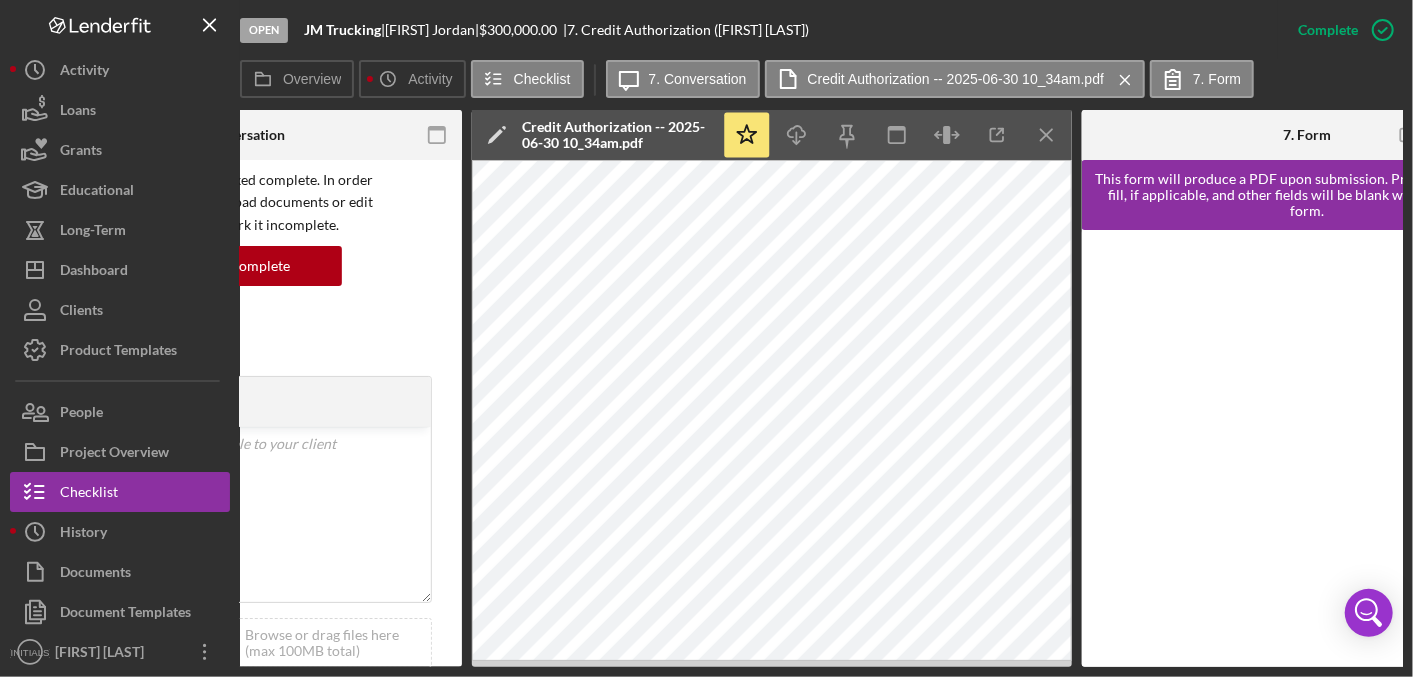 scroll, scrollTop: 157, scrollLeft: 0, axis: vertical 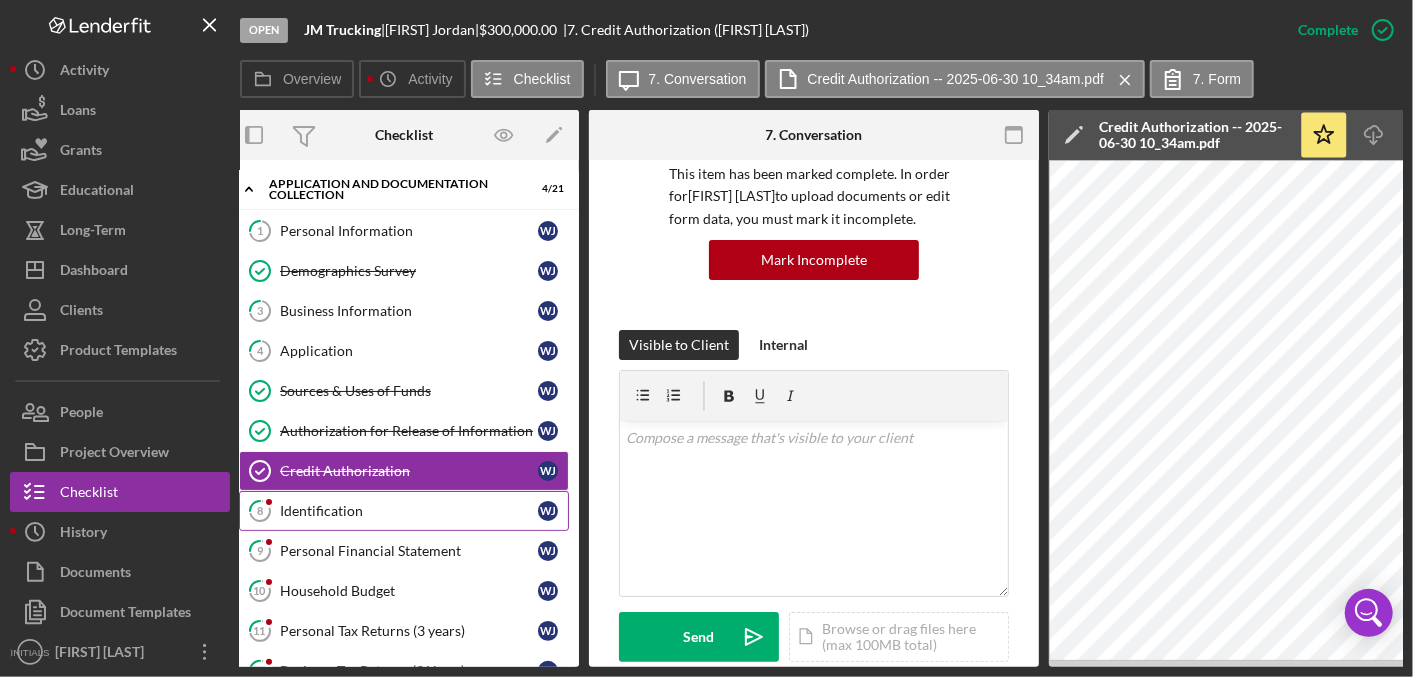 click on "8 Identification [INITIALS]" at bounding box center [404, 511] 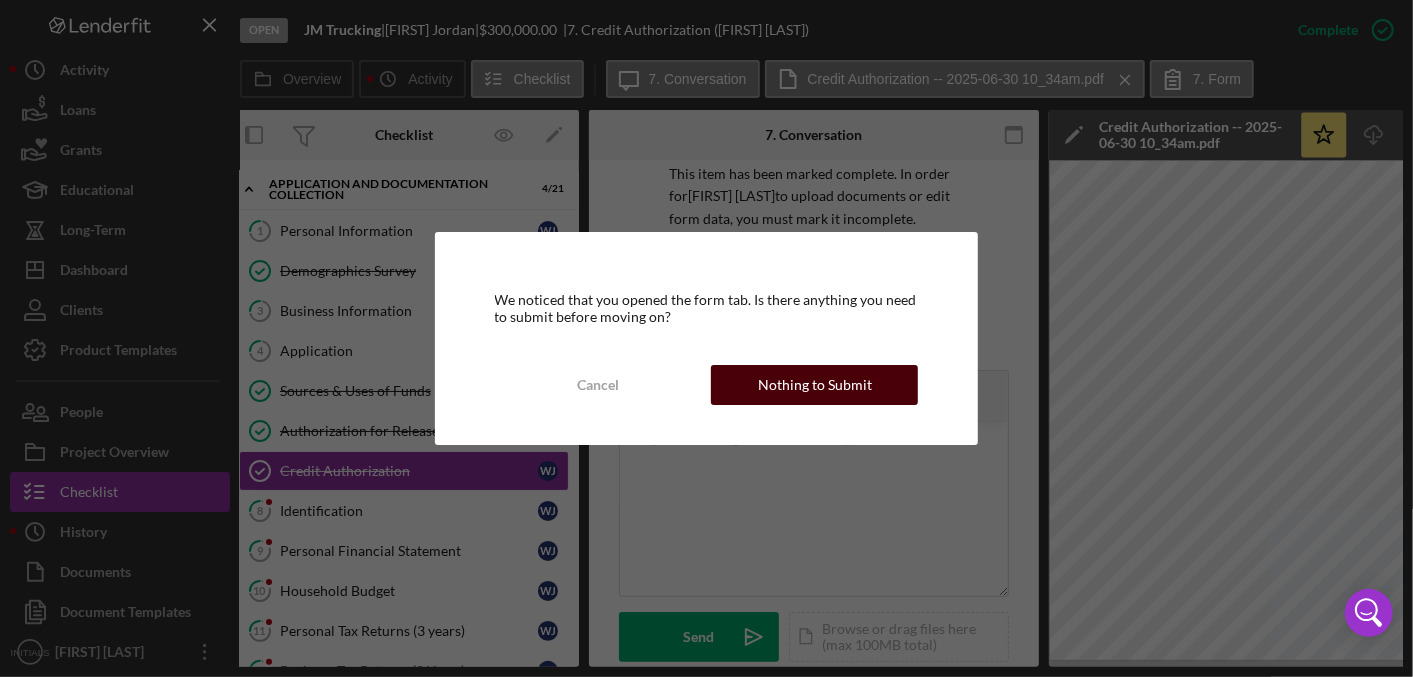 click on "Nothing to Submit" at bounding box center (815, 385) 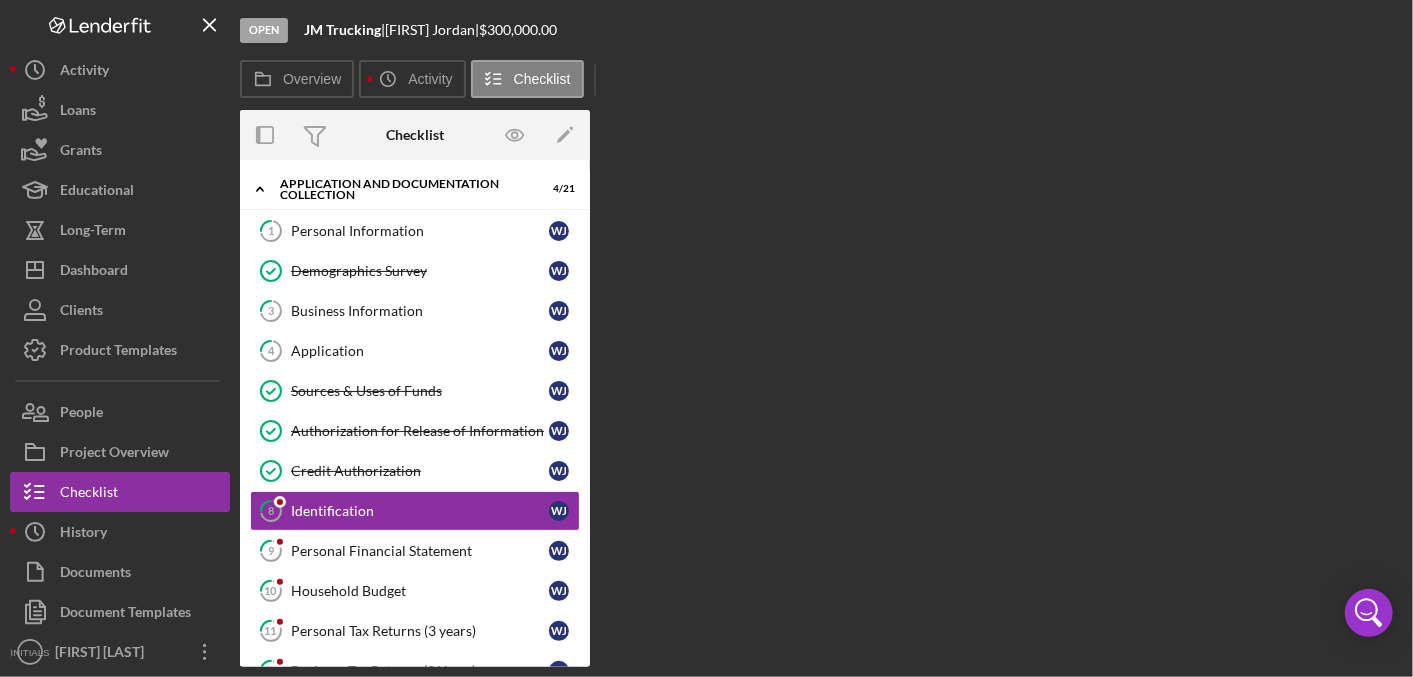 scroll, scrollTop: 0, scrollLeft: 0, axis: both 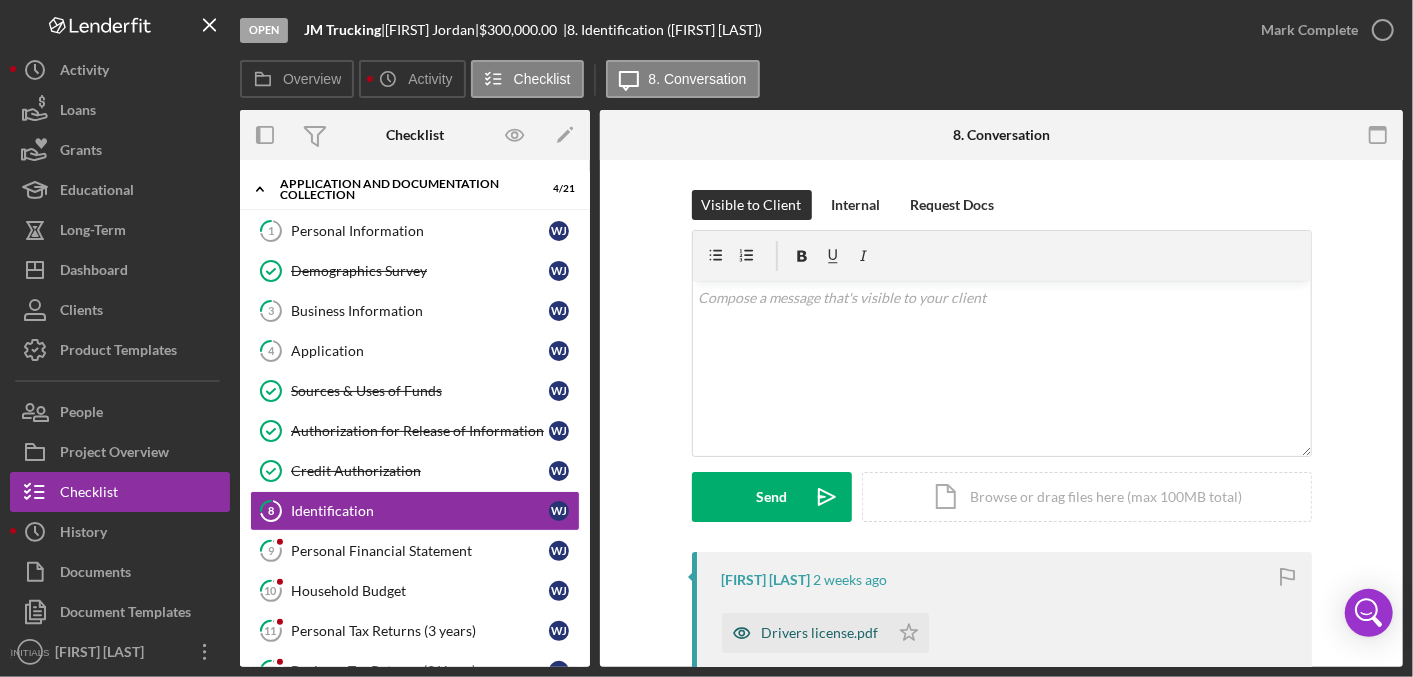 click on "Drivers license.pdf" at bounding box center (820, 633) 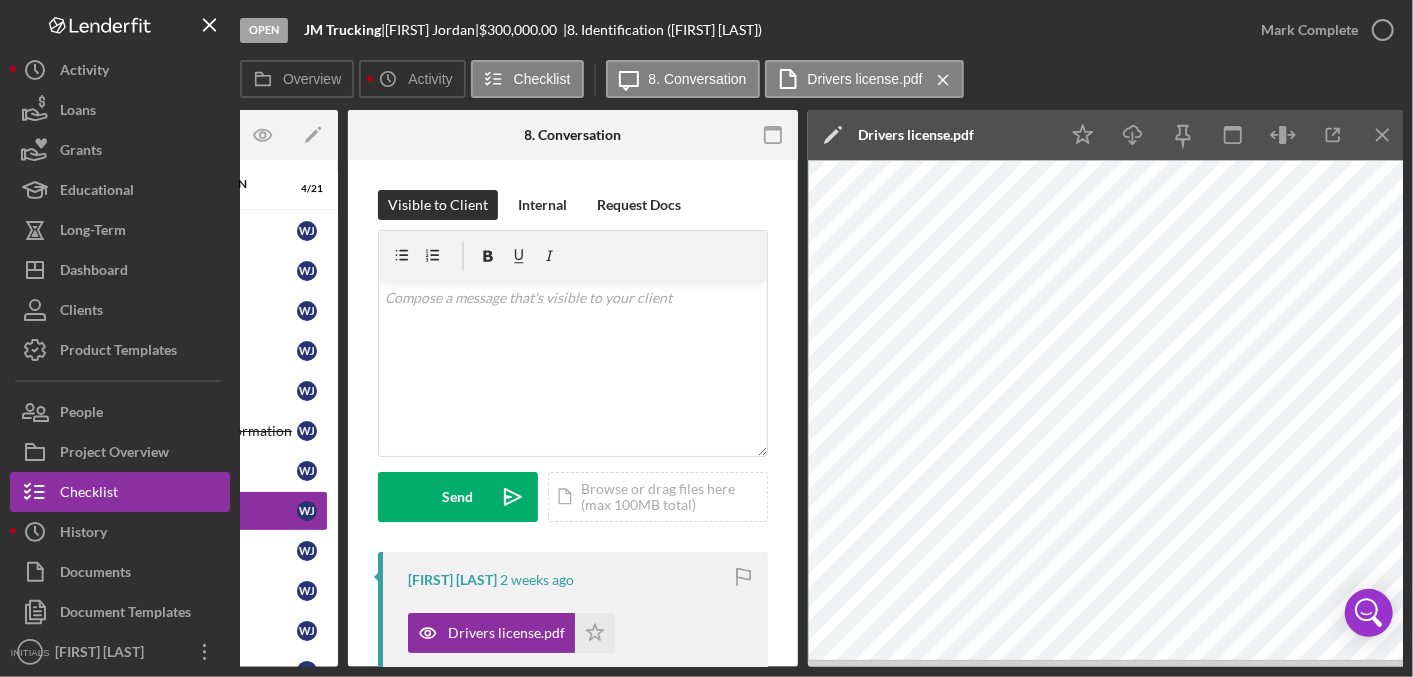 scroll, scrollTop: 0, scrollLeft: 256, axis: horizontal 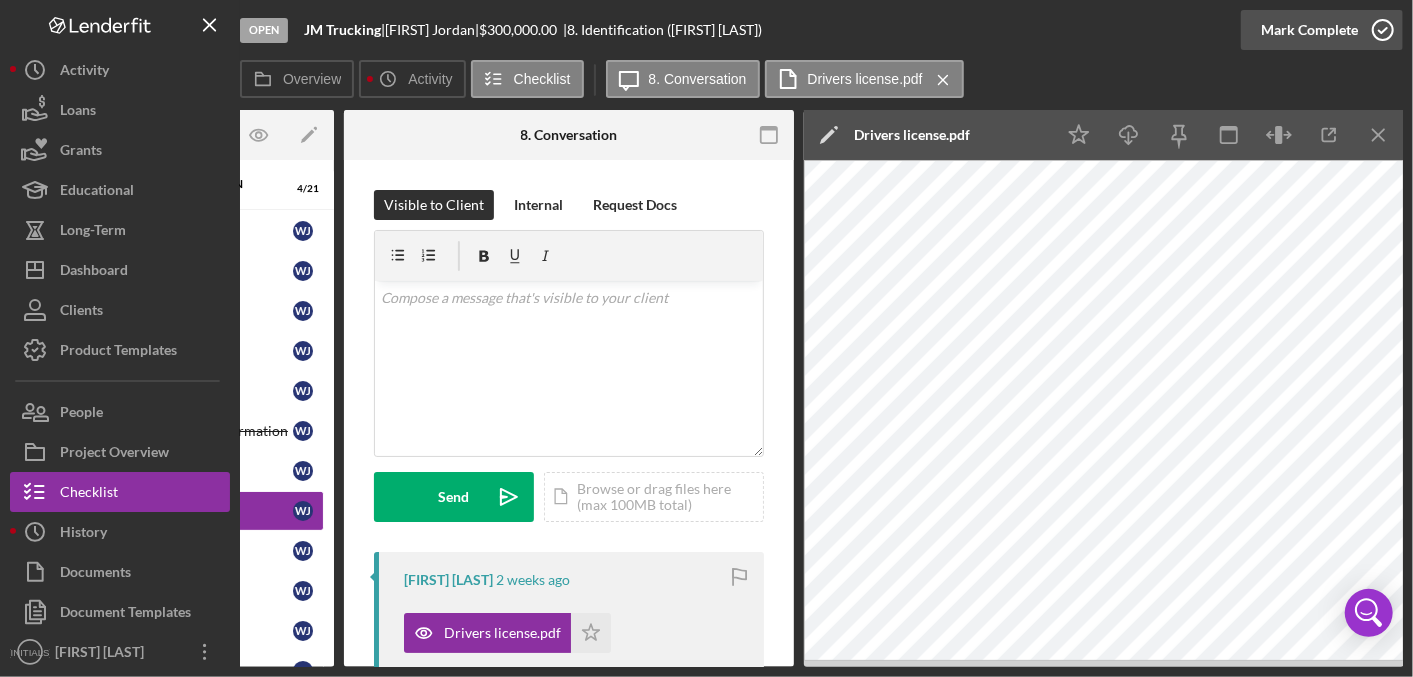click on "Mark Complete" at bounding box center (1309, 30) 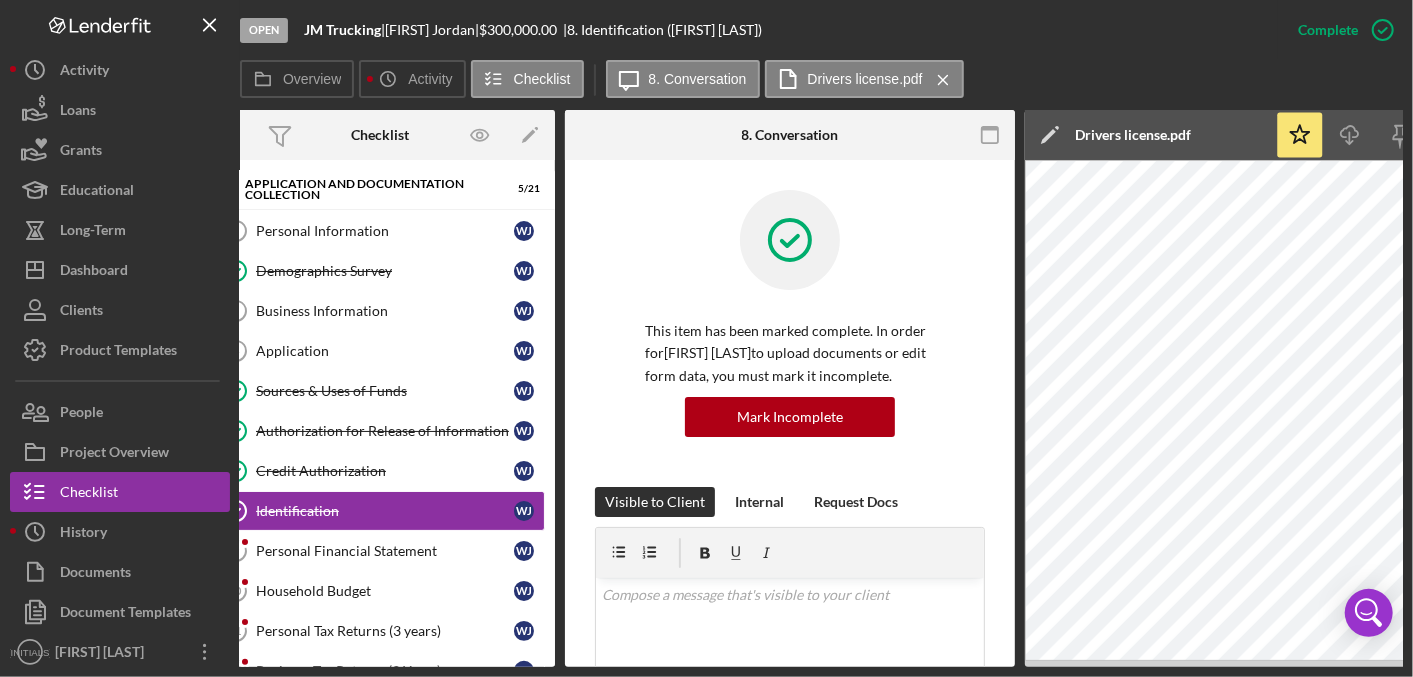 scroll, scrollTop: 0, scrollLeft: 0, axis: both 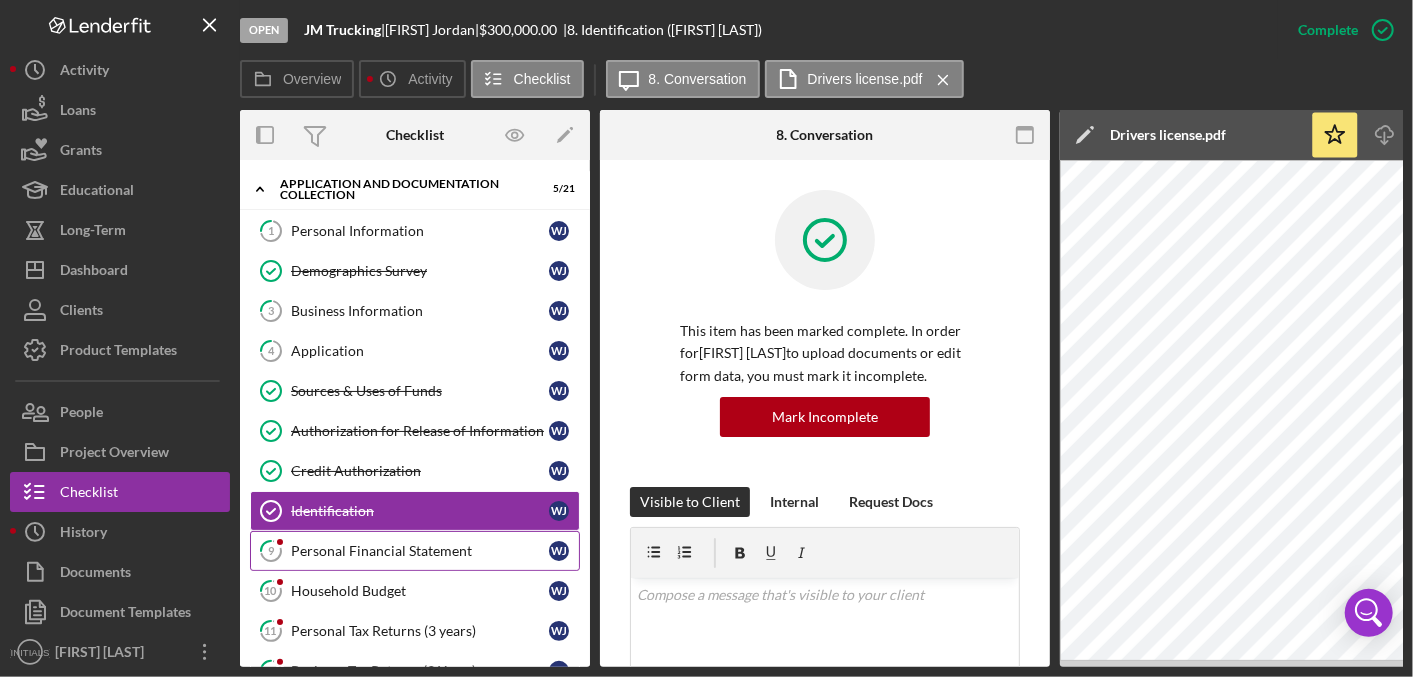 click on "Personal Financial Statement" at bounding box center [420, 551] 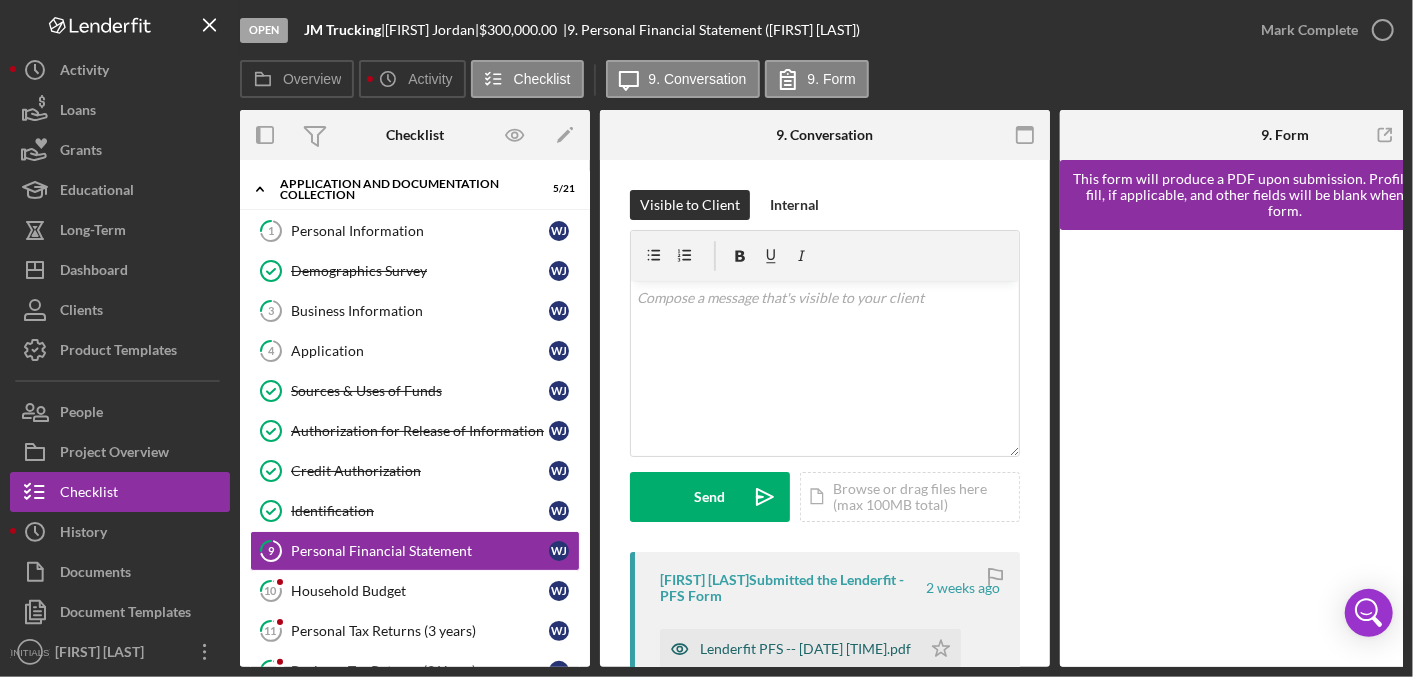 click on "Lenderfit PFS -- [DATE] [TIME].pdf" at bounding box center (805, 649) 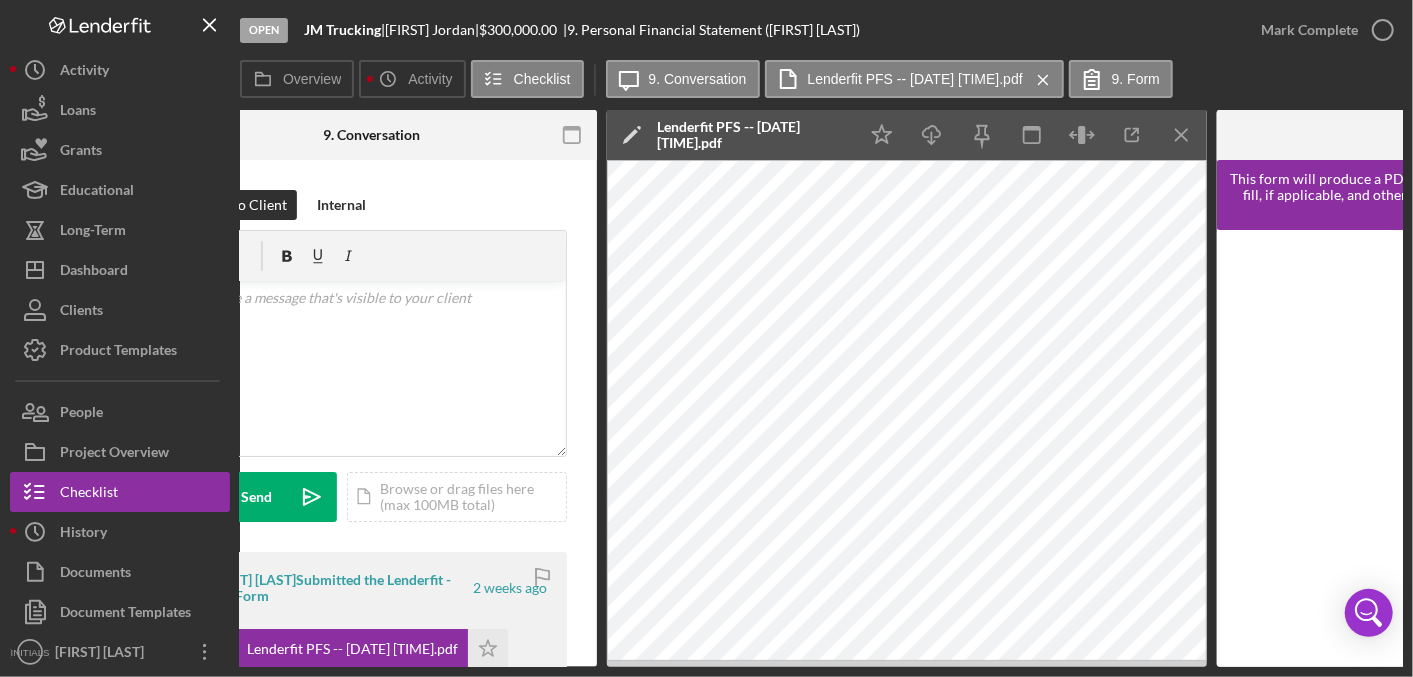 scroll, scrollTop: 0, scrollLeft: 455, axis: horizontal 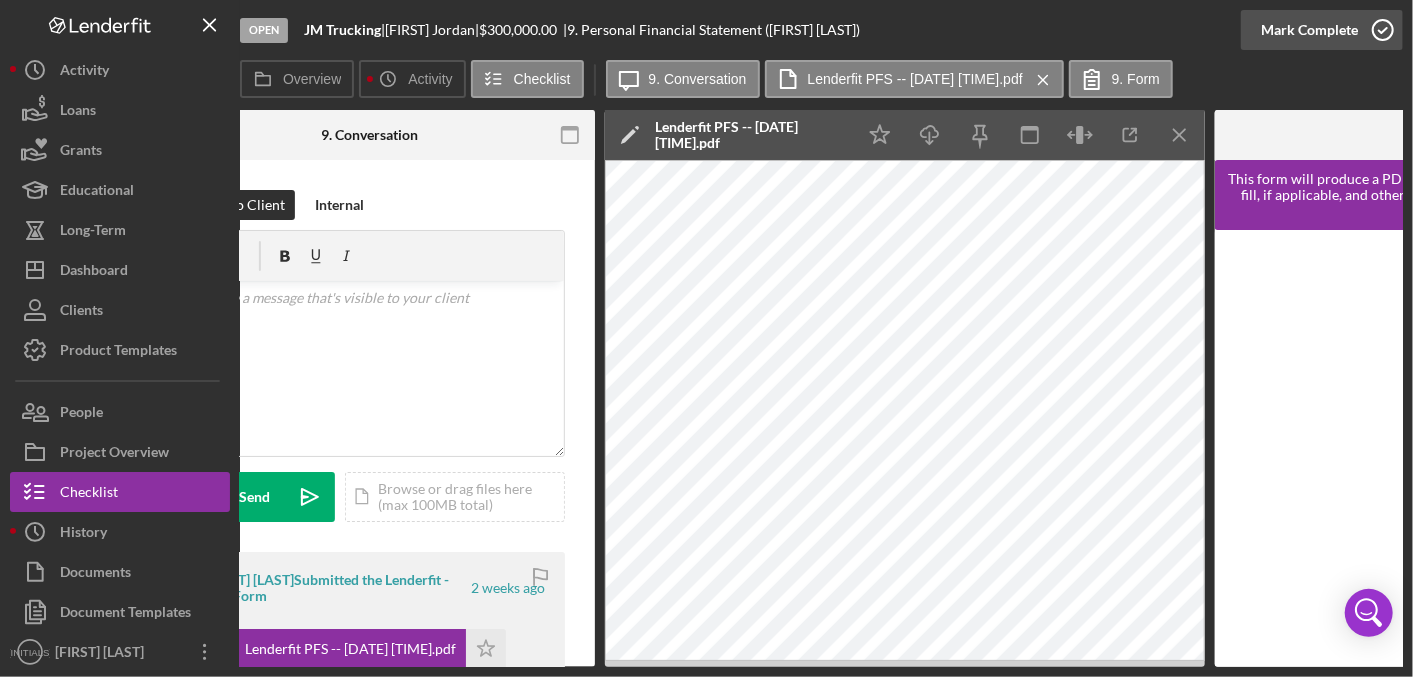 click on "Mark Complete" at bounding box center [1309, 30] 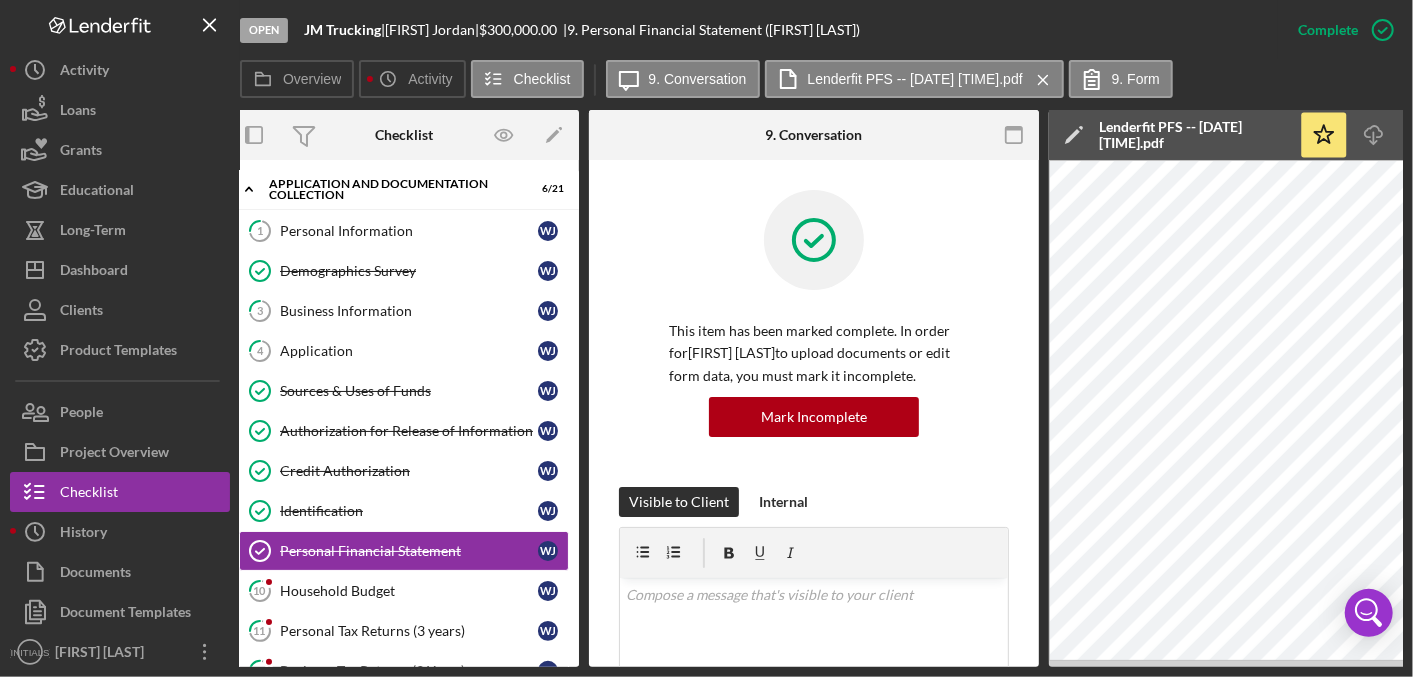 scroll, scrollTop: 0, scrollLeft: 0, axis: both 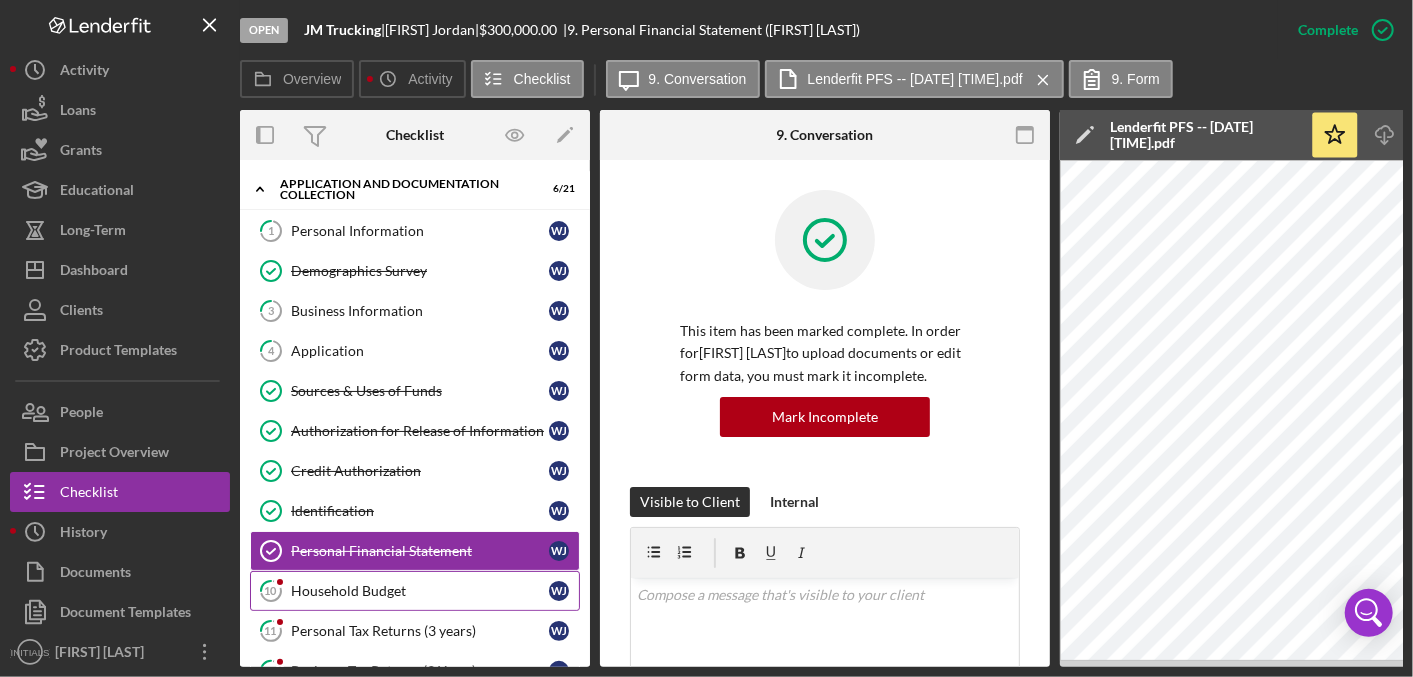 click on "Household Budget" at bounding box center [420, 591] 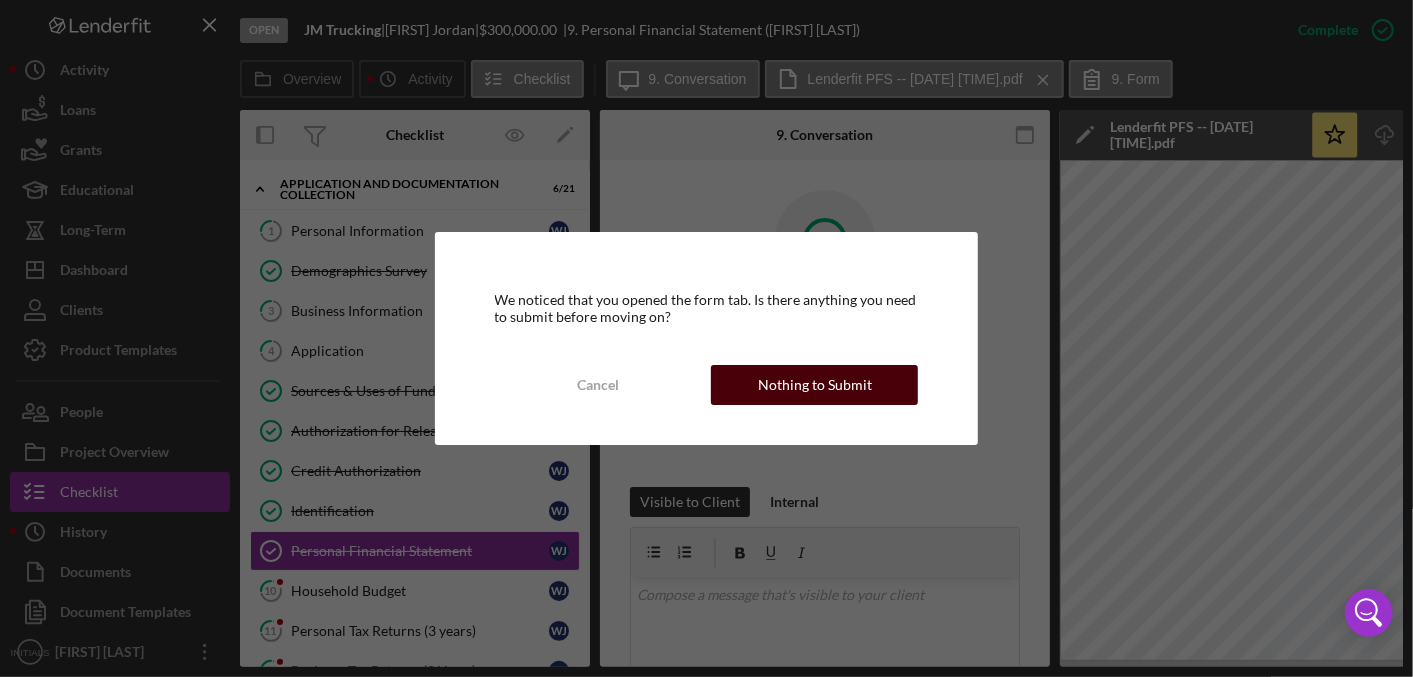 click on "Nothing to Submit" at bounding box center [815, 385] 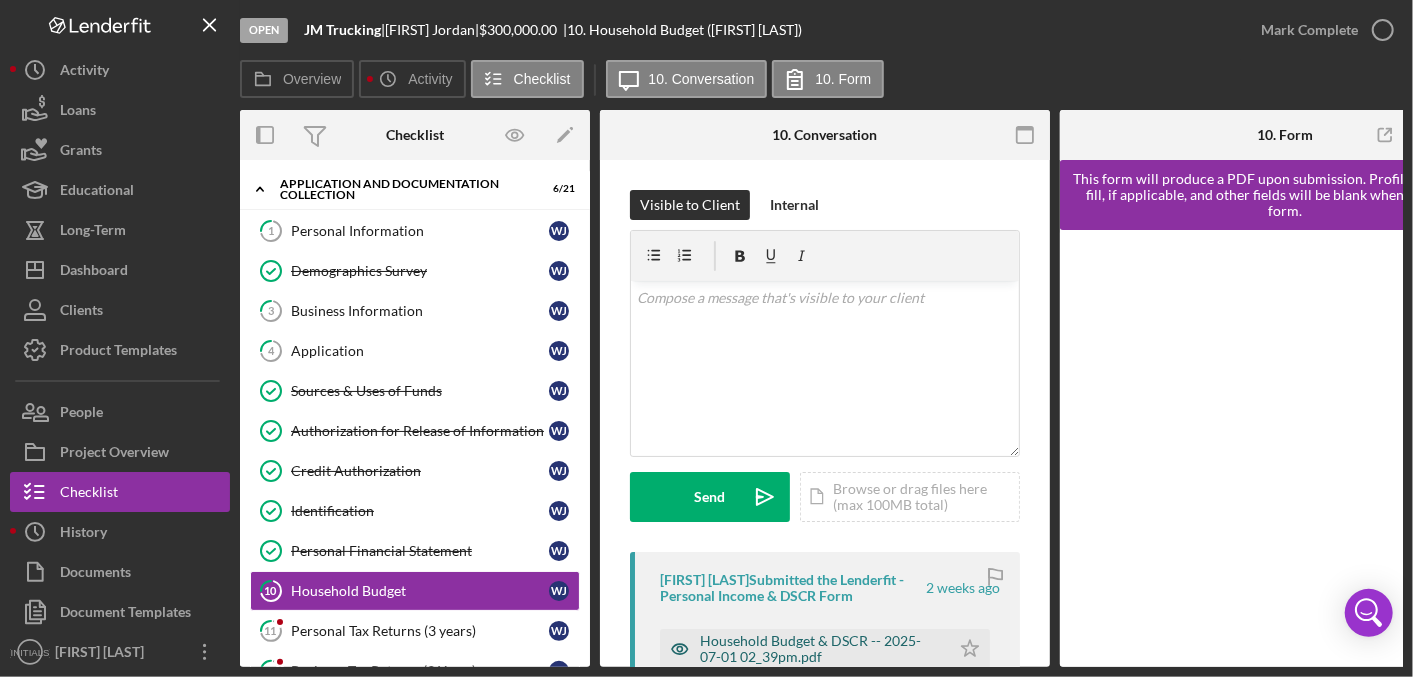 click on "Household Budget & DSCR -- 2025-07-01 02_39pm.pdf" at bounding box center (820, 649) 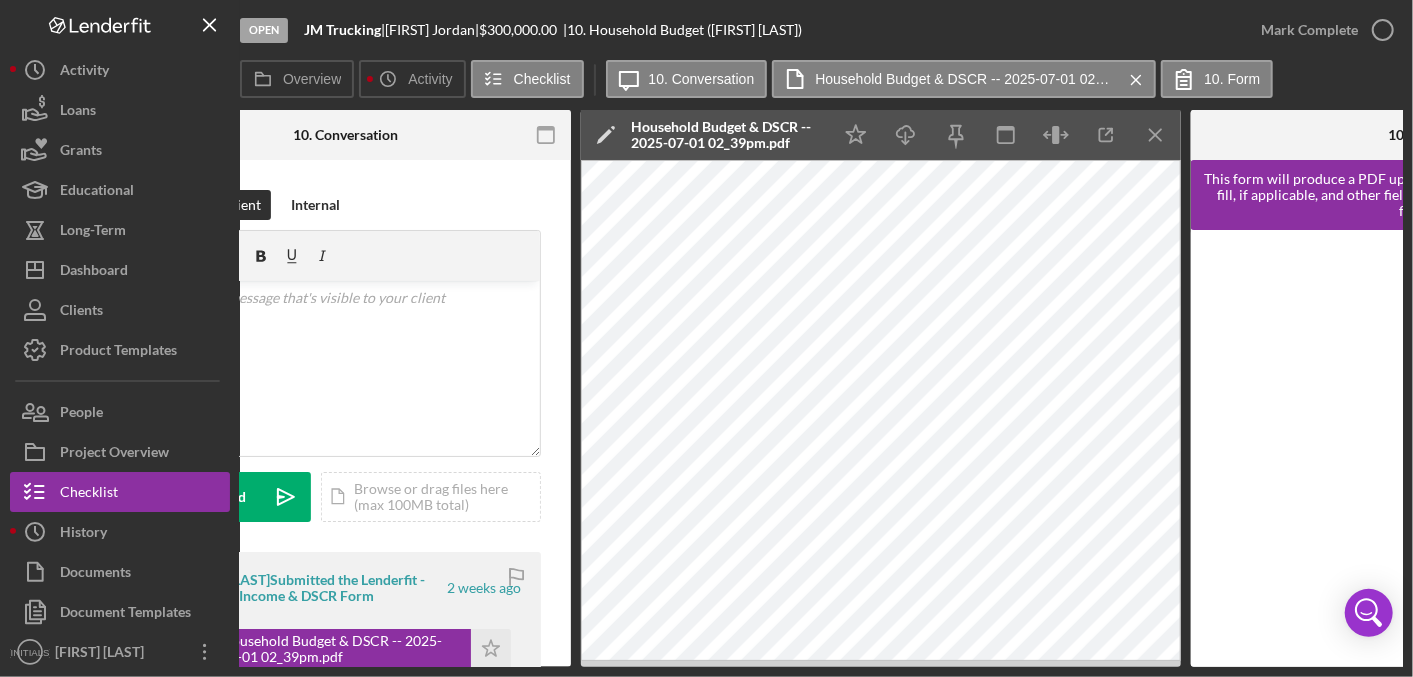 scroll, scrollTop: 0, scrollLeft: 490, axis: horizontal 